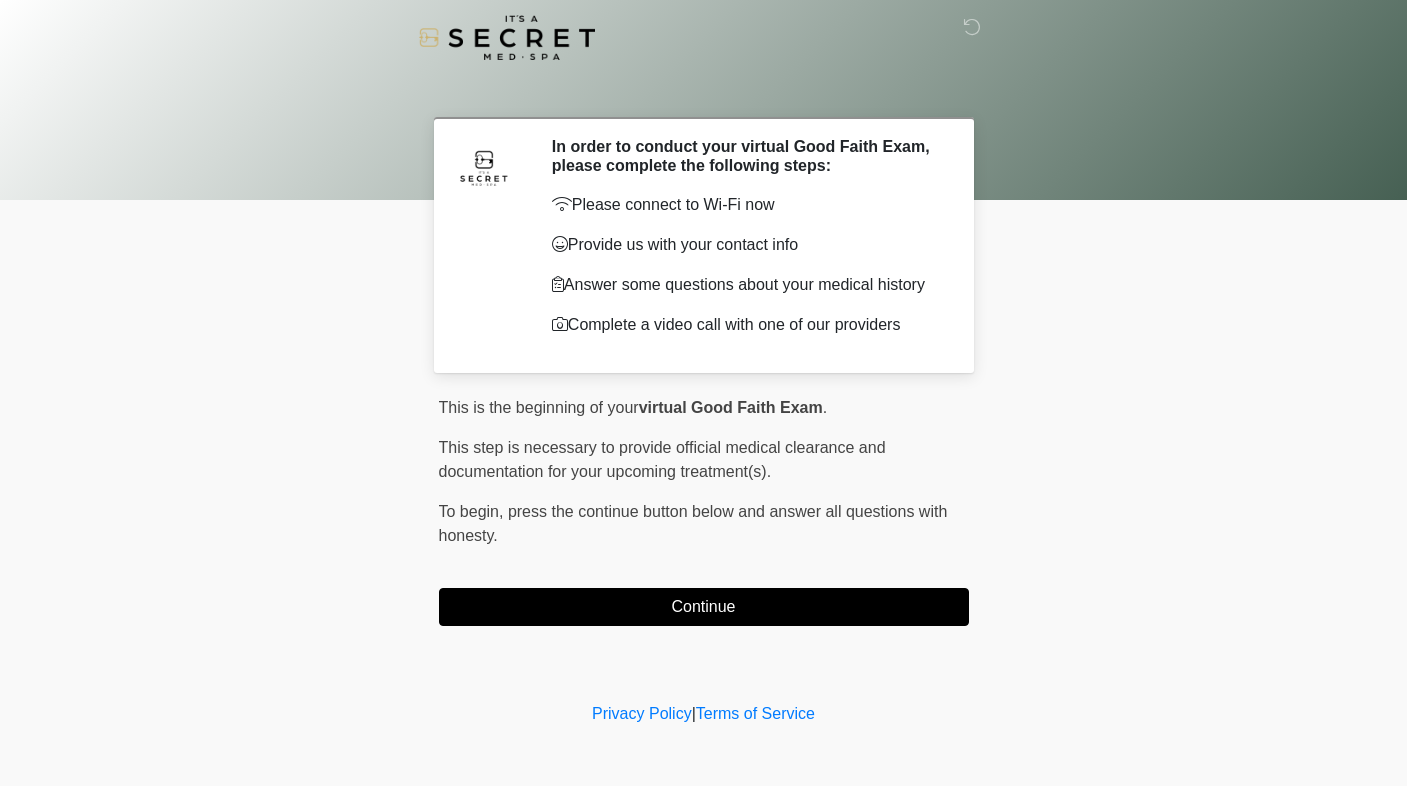 scroll, scrollTop: 0, scrollLeft: 0, axis: both 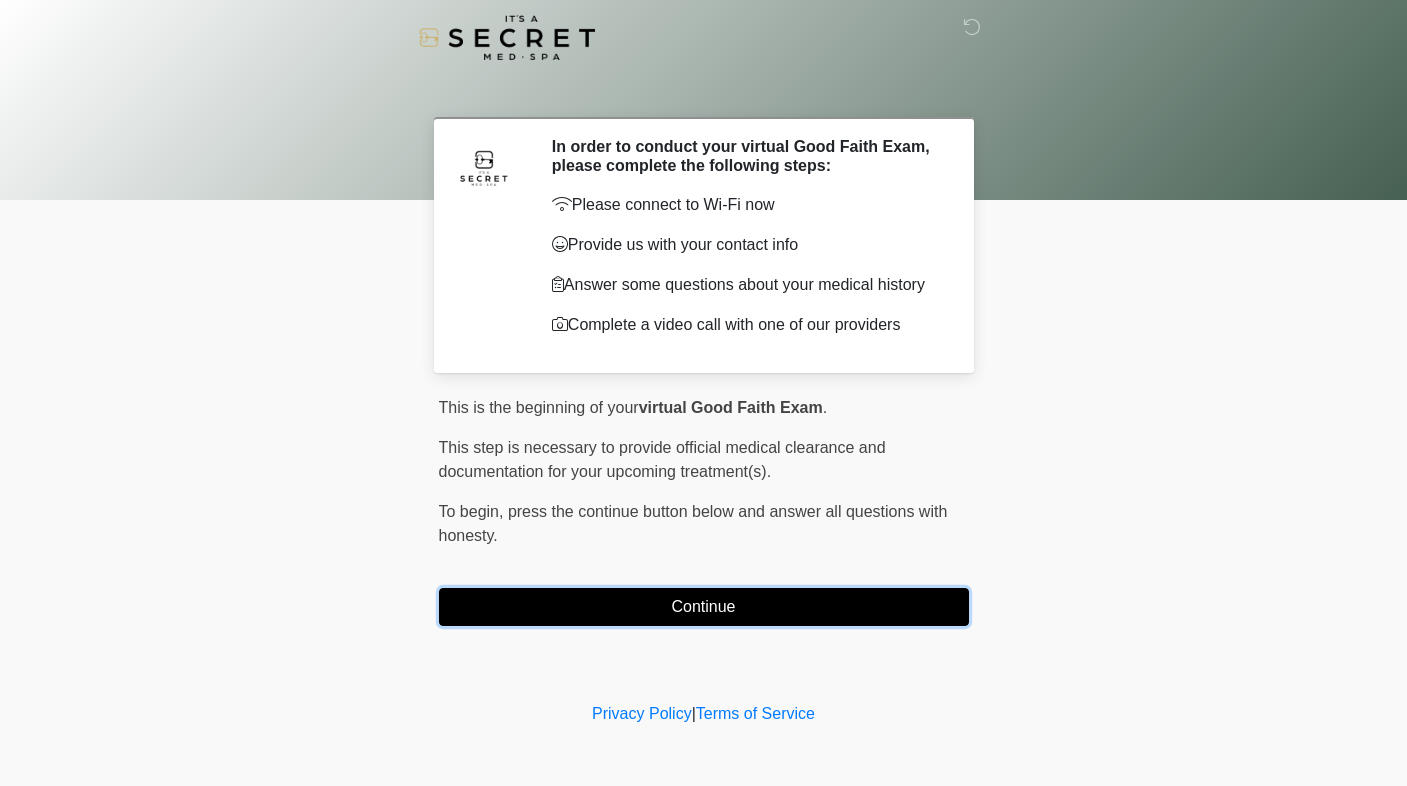 click on "Continue" at bounding box center [704, 607] 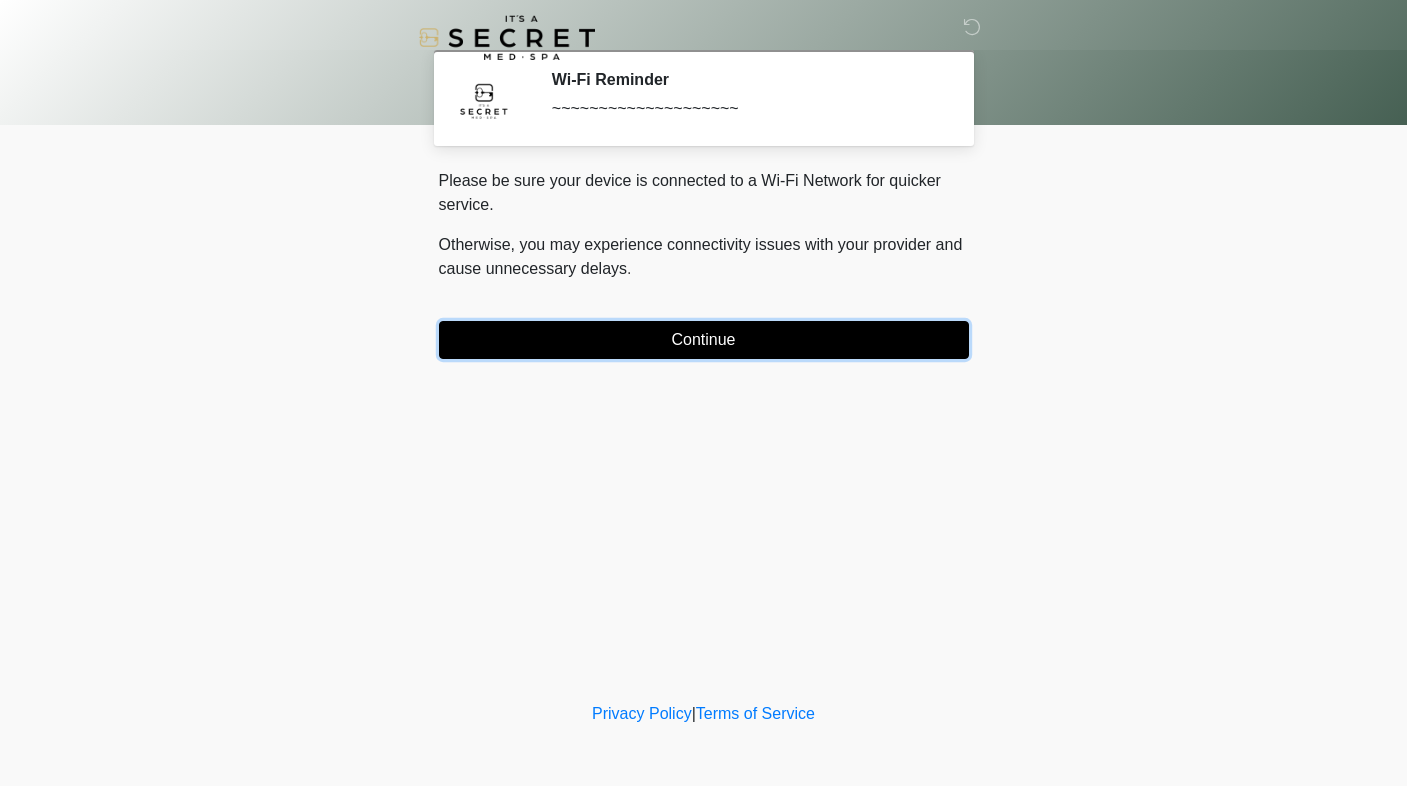 click on "Continue" at bounding box center [704, 340] 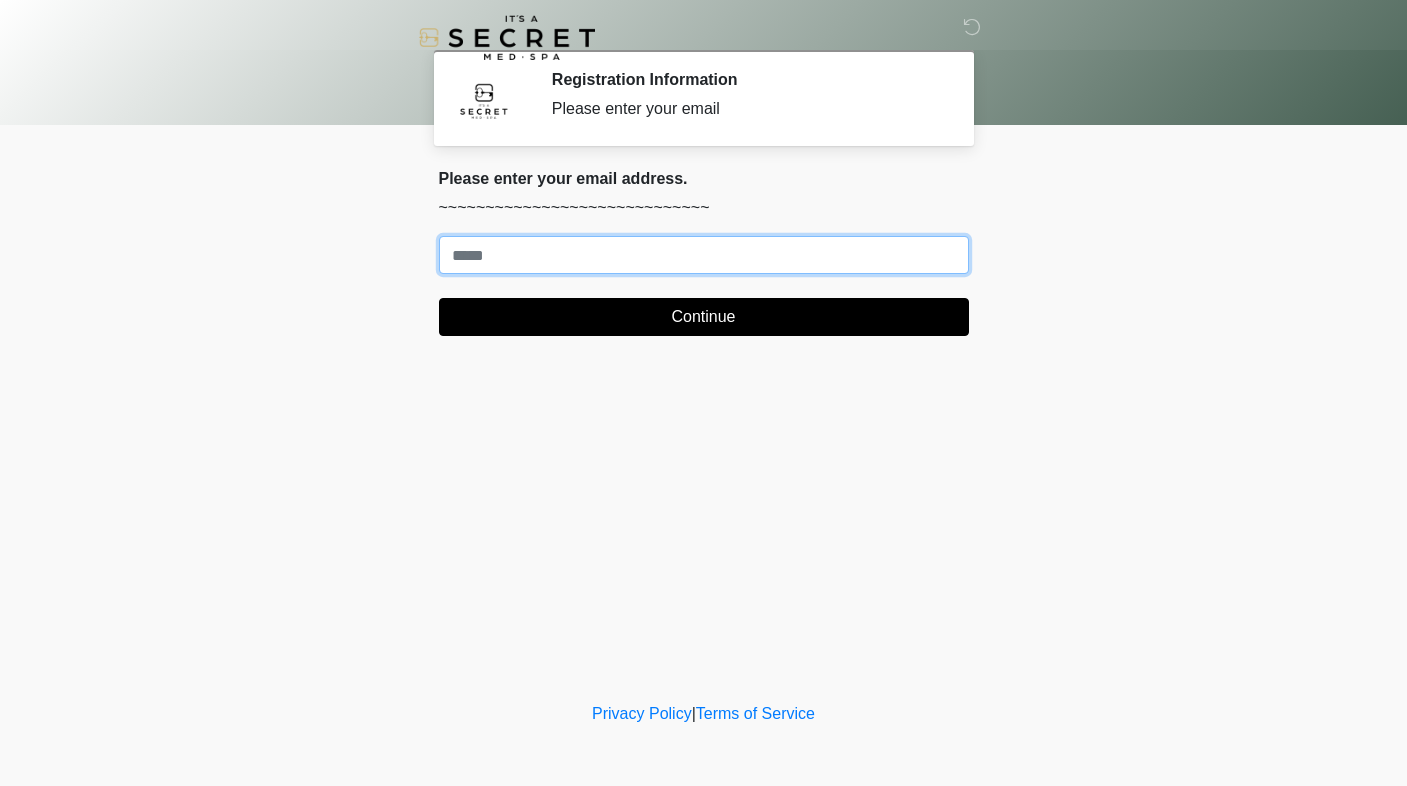 click on "Where should we email your treatment plan?" at bounding box center (704, 255) 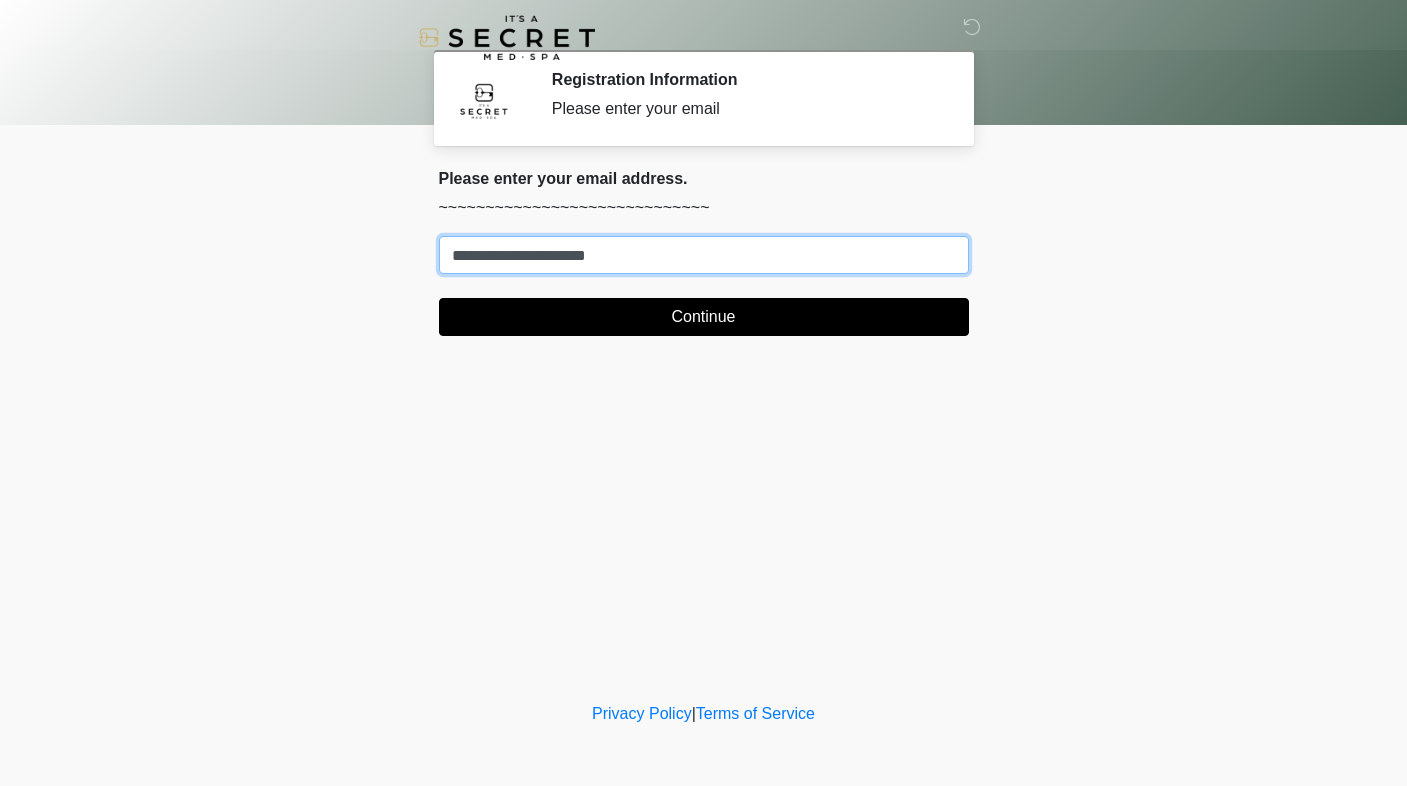 drag, startPoint x: 651, startPoint y: 250, endPoint x: 478, endPoint y: 251, distance: 173.00288 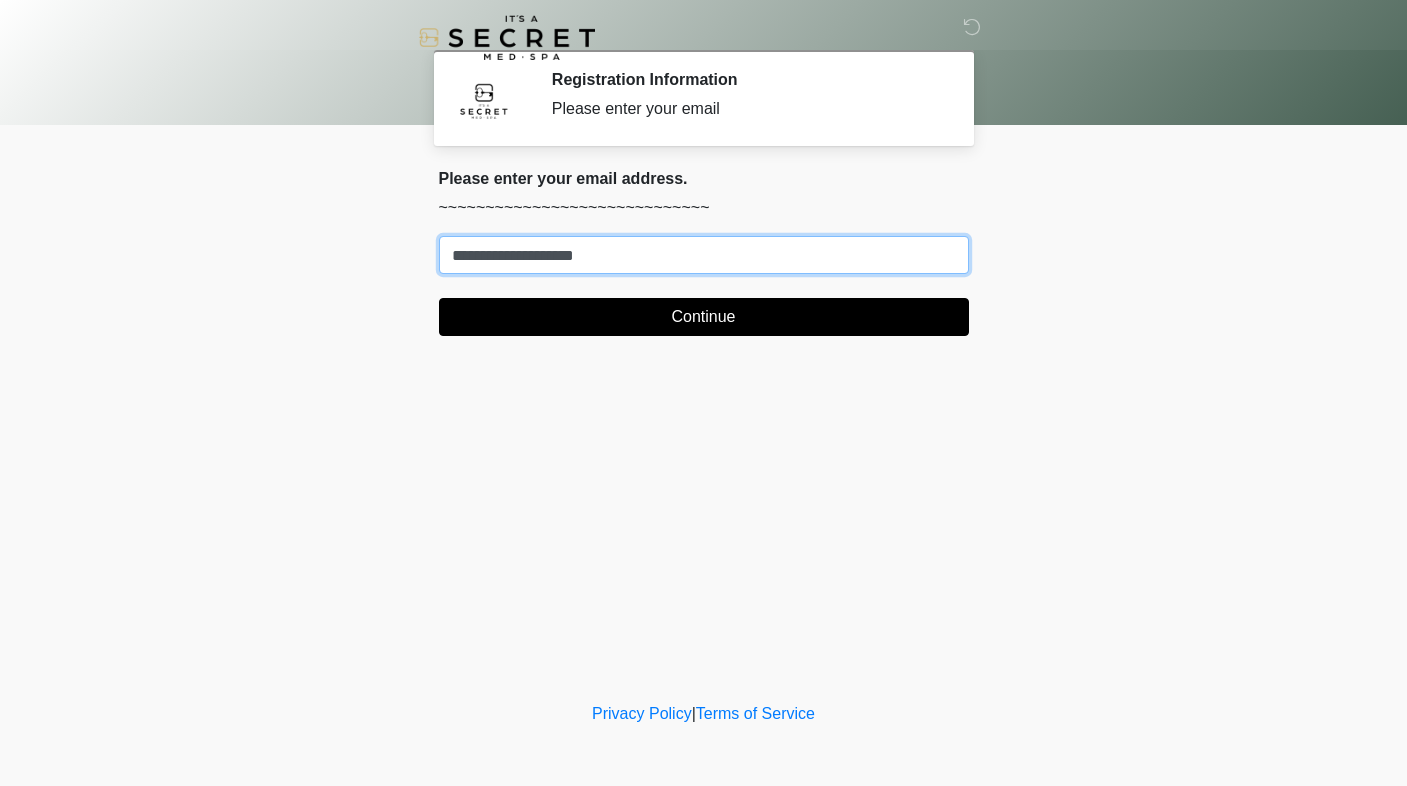 type on "**********" 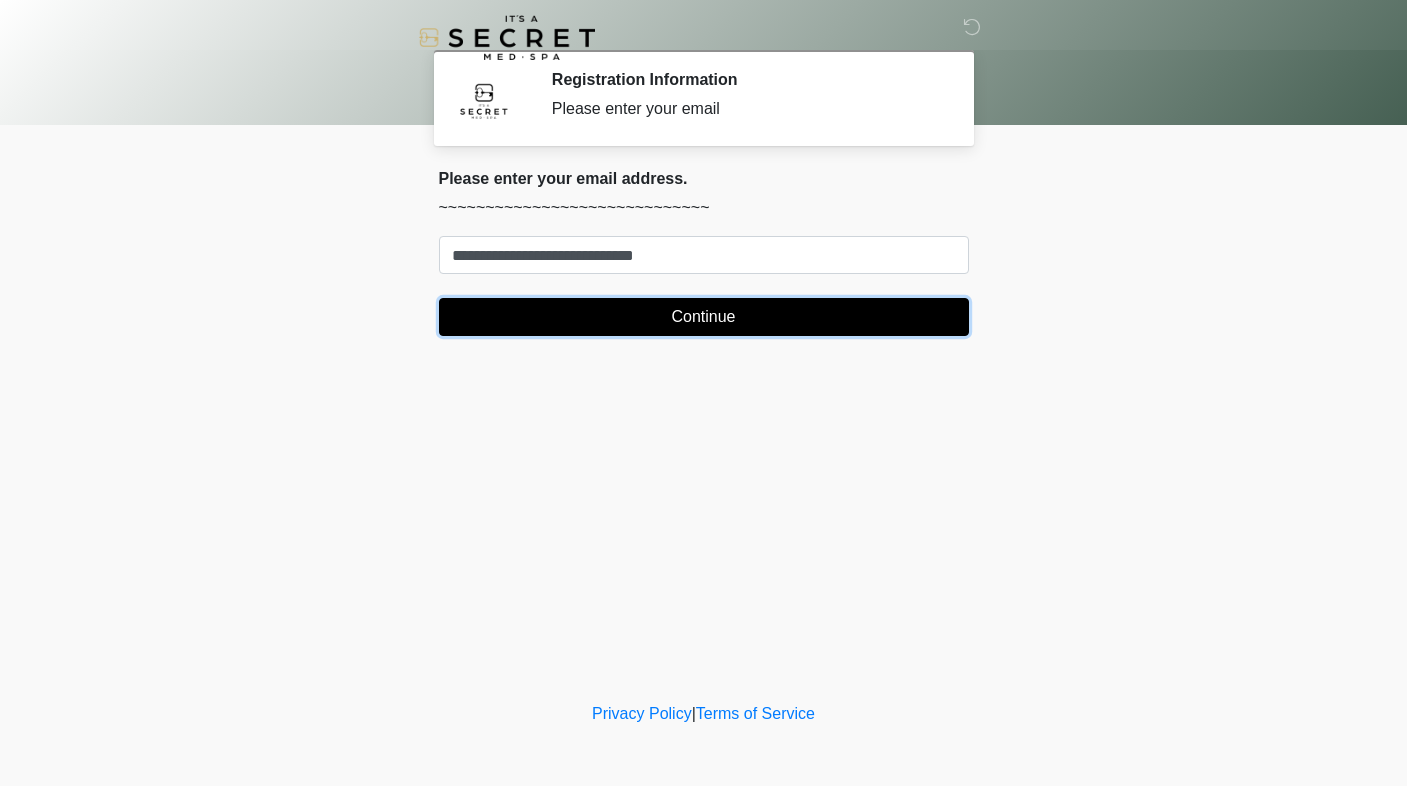 click on "Continue" at bounding box center (704, 317) 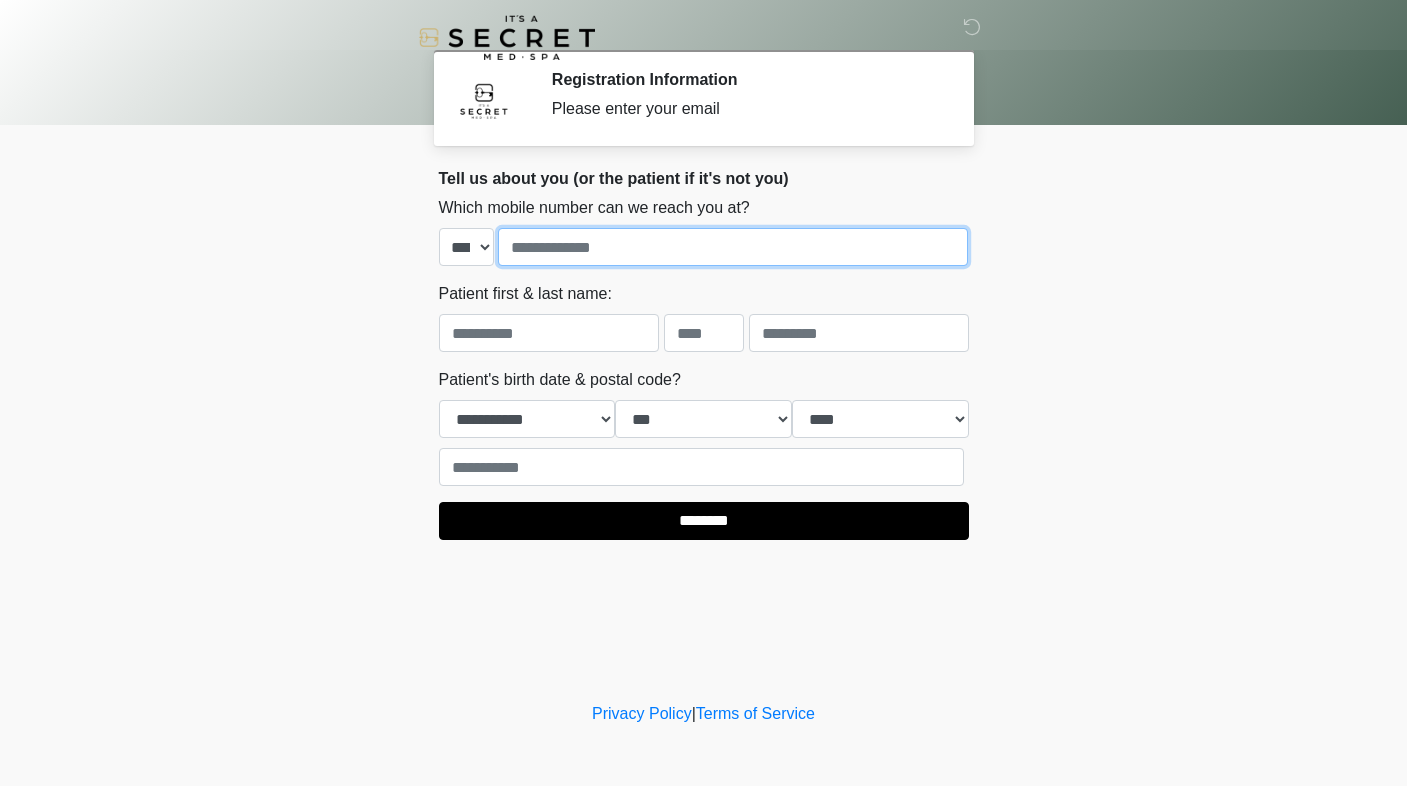 click at bounding box center [733, 247] 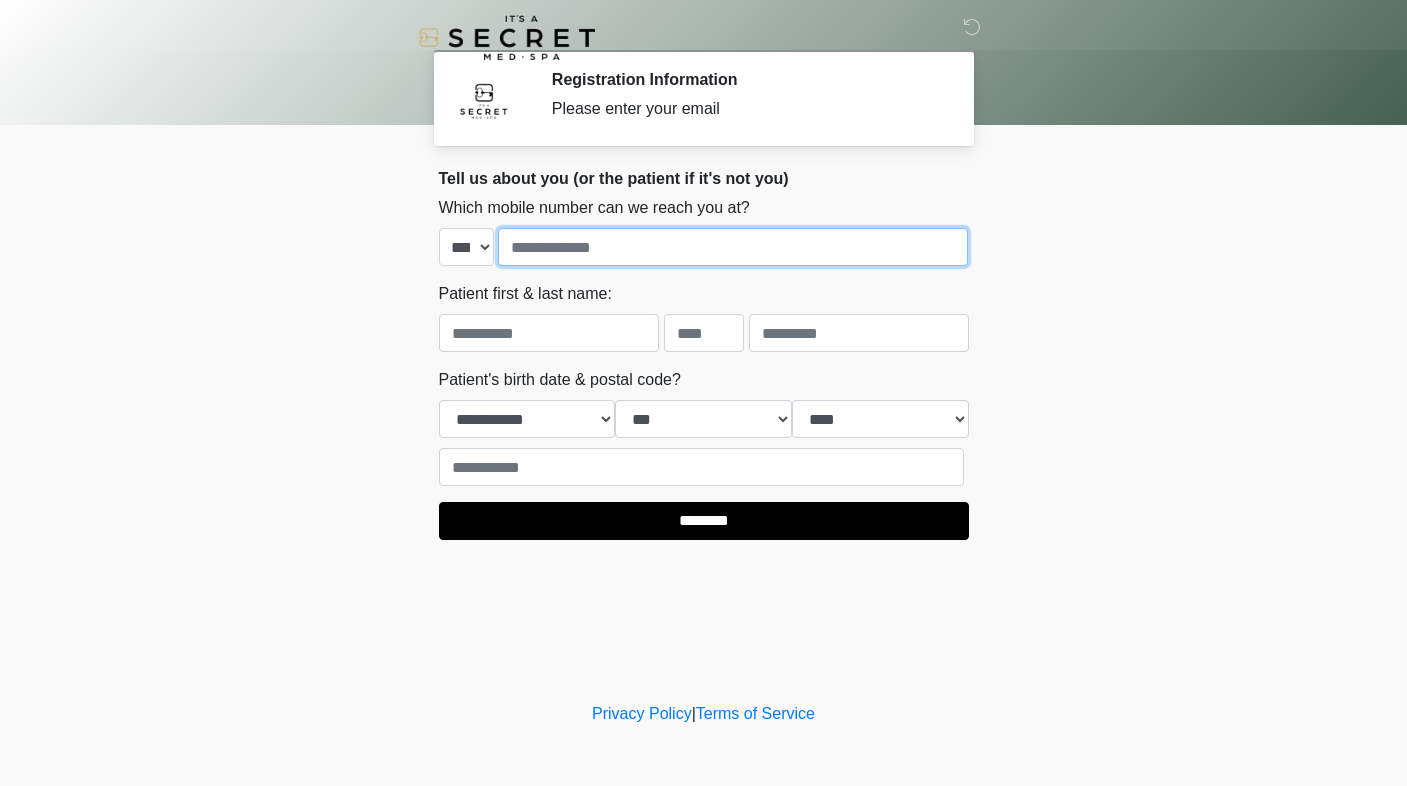 type on "**********" 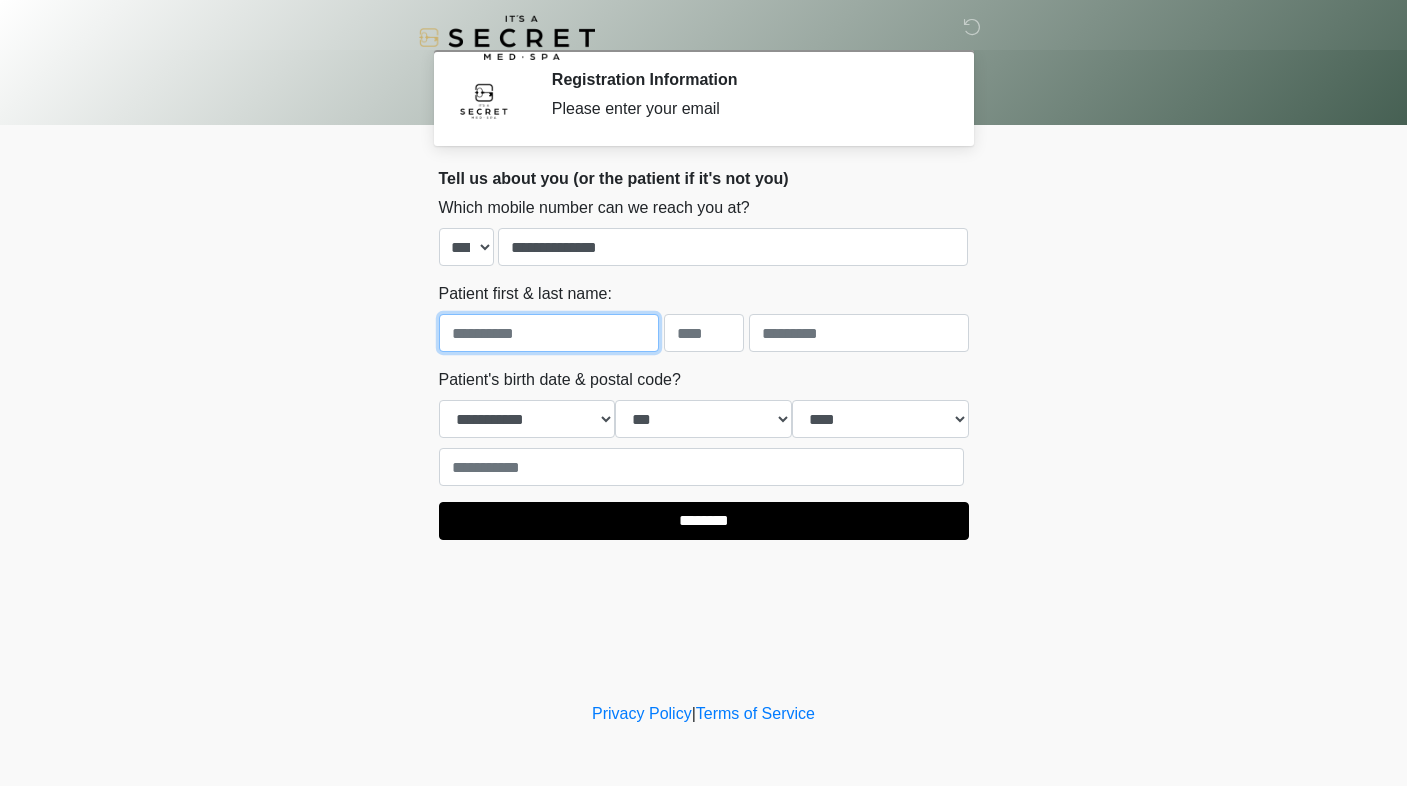 click at bounding box center [549, 333] 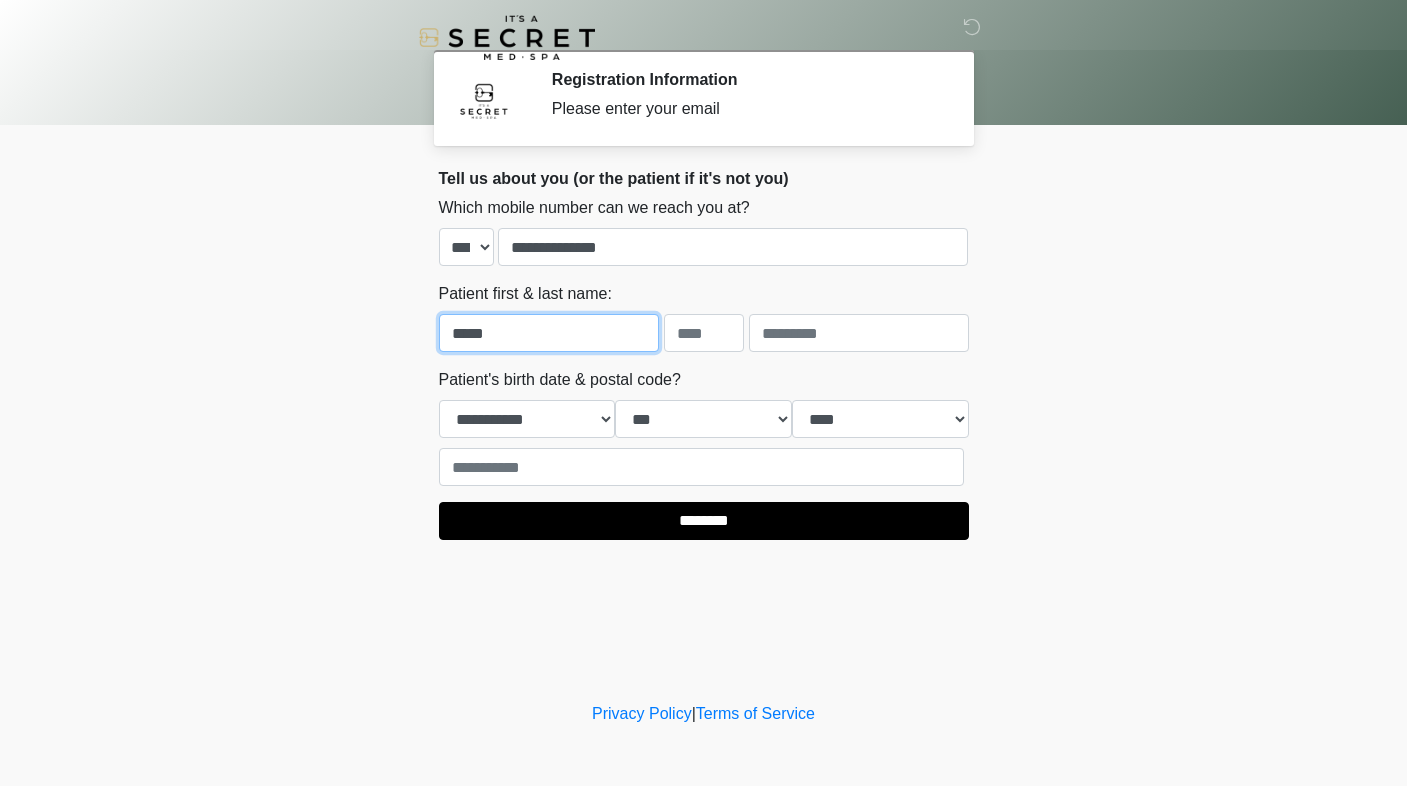 type on "*****" 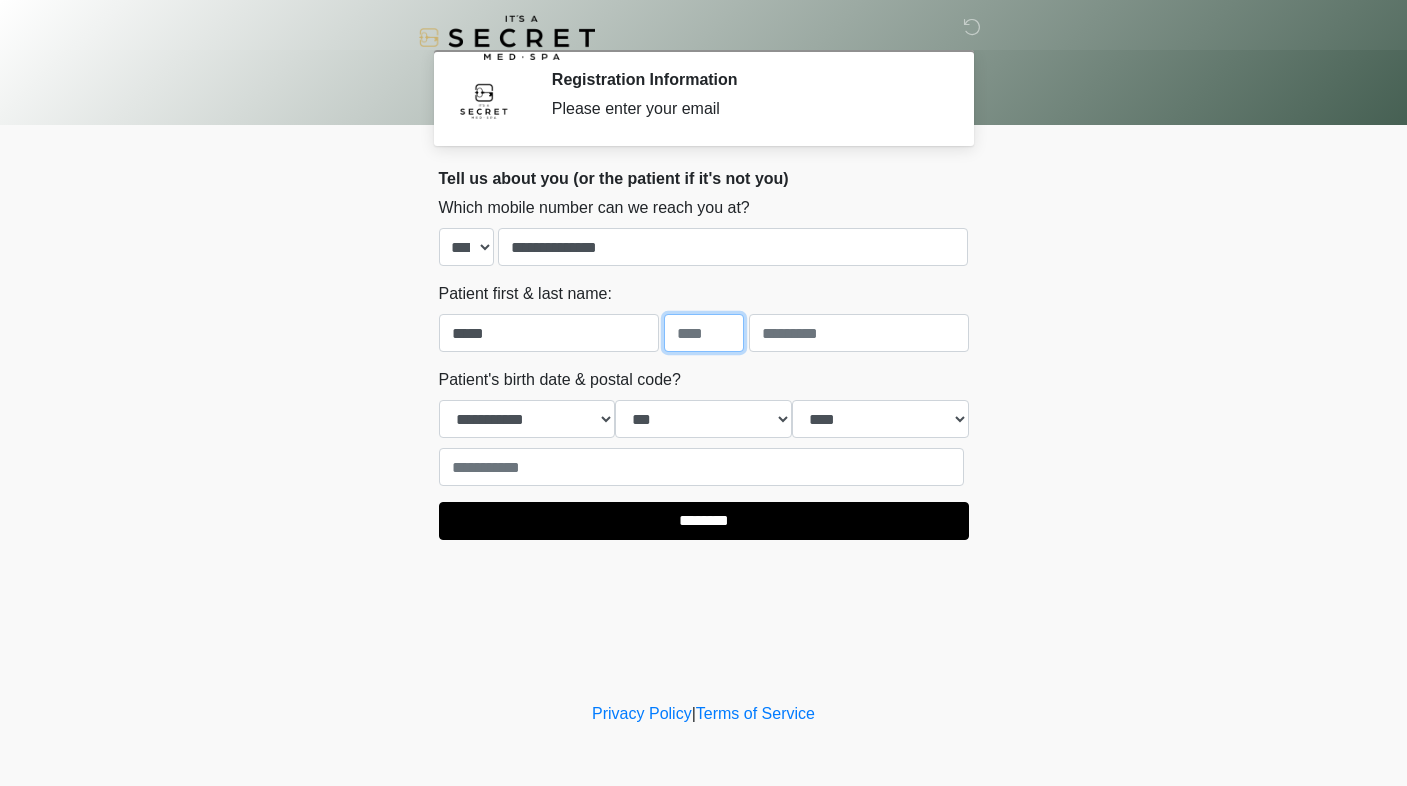 click at bounding box center [704, 333] 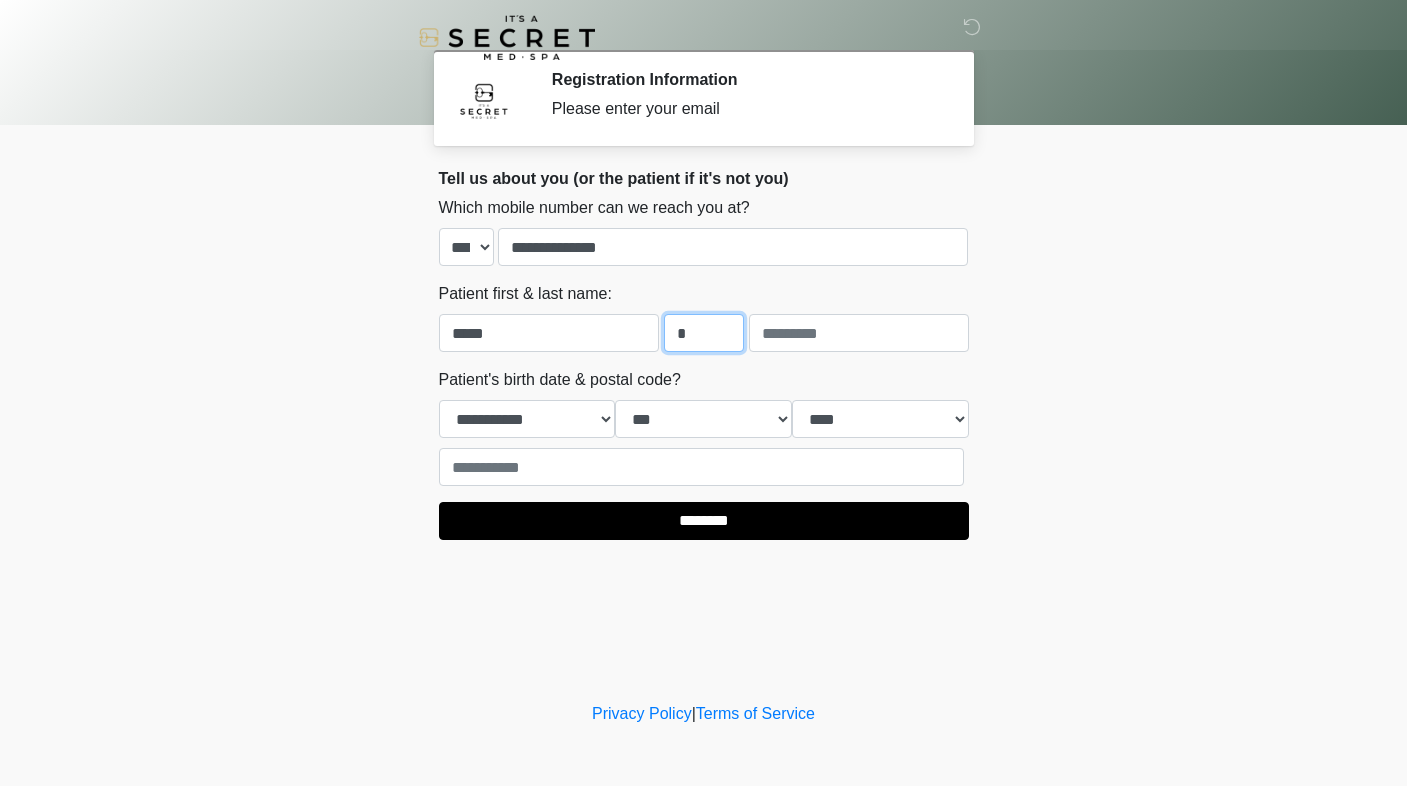 type on "*" 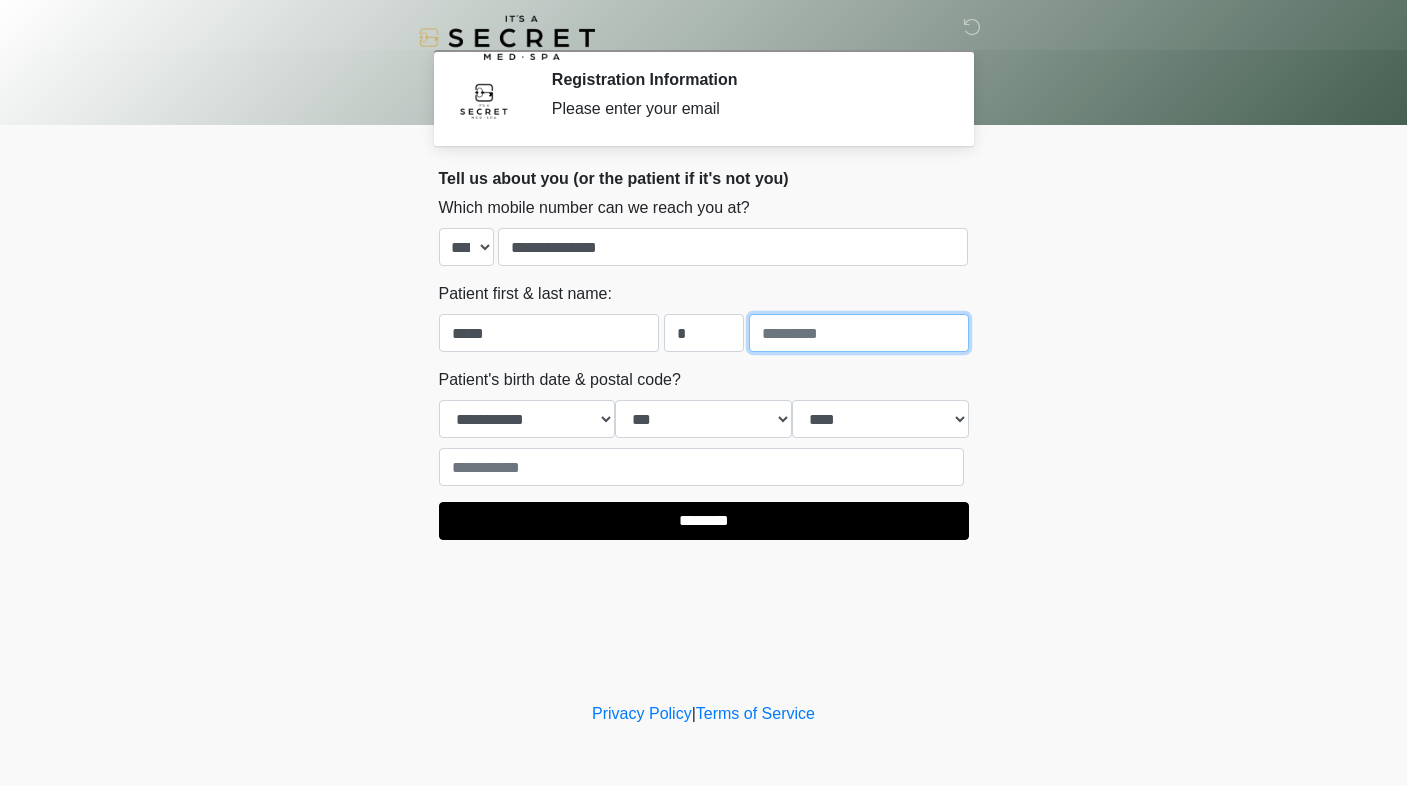 click at bounding box center [859, 333] 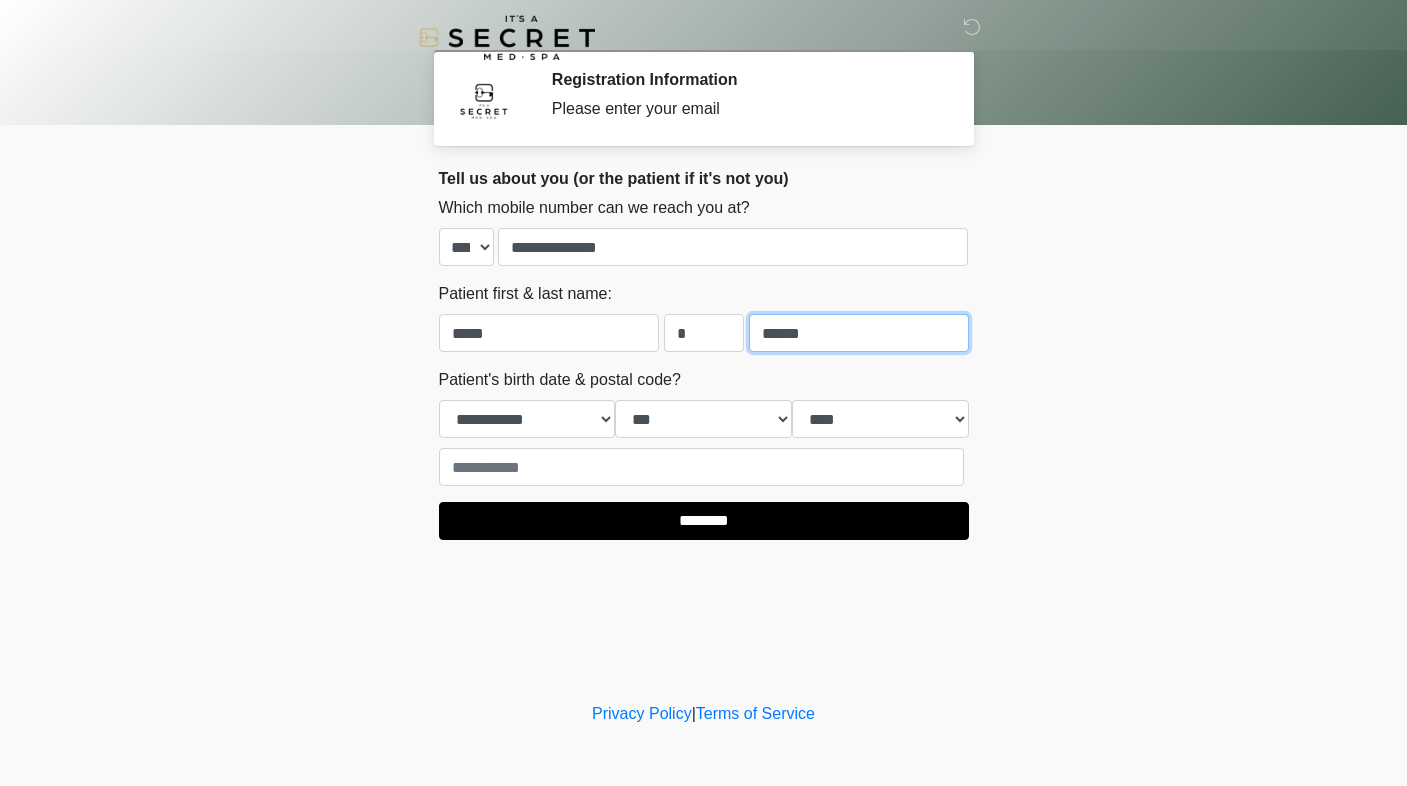 type on "******" 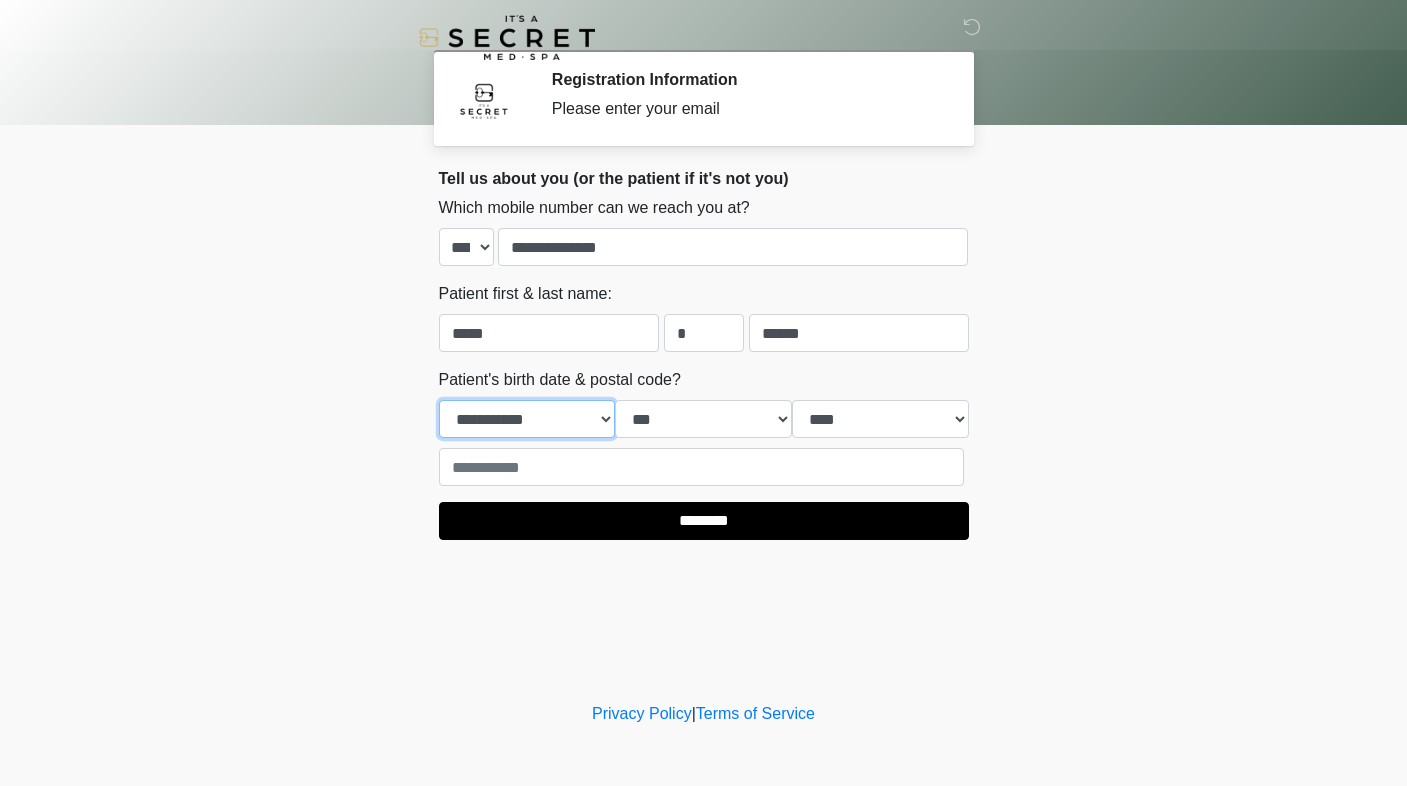 click on "**********" at bounding box center (527, 419) 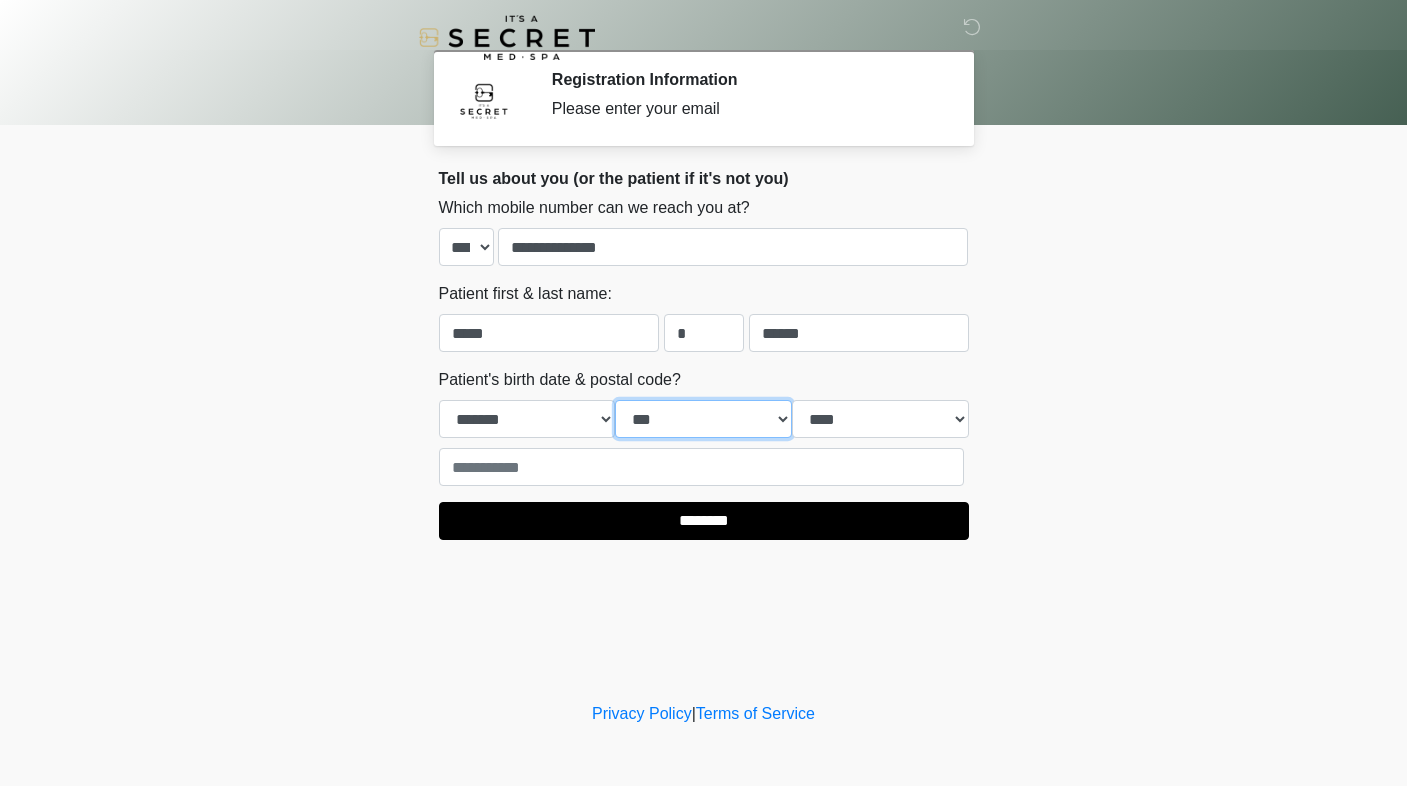 click on "***
*
*
*
*
*
*
*
*
*
**
**
**
**
**
**
**
**
**
**
**
**
**
**
**
**
**
**
**
**
**
**" at bounding box center (703, 419) 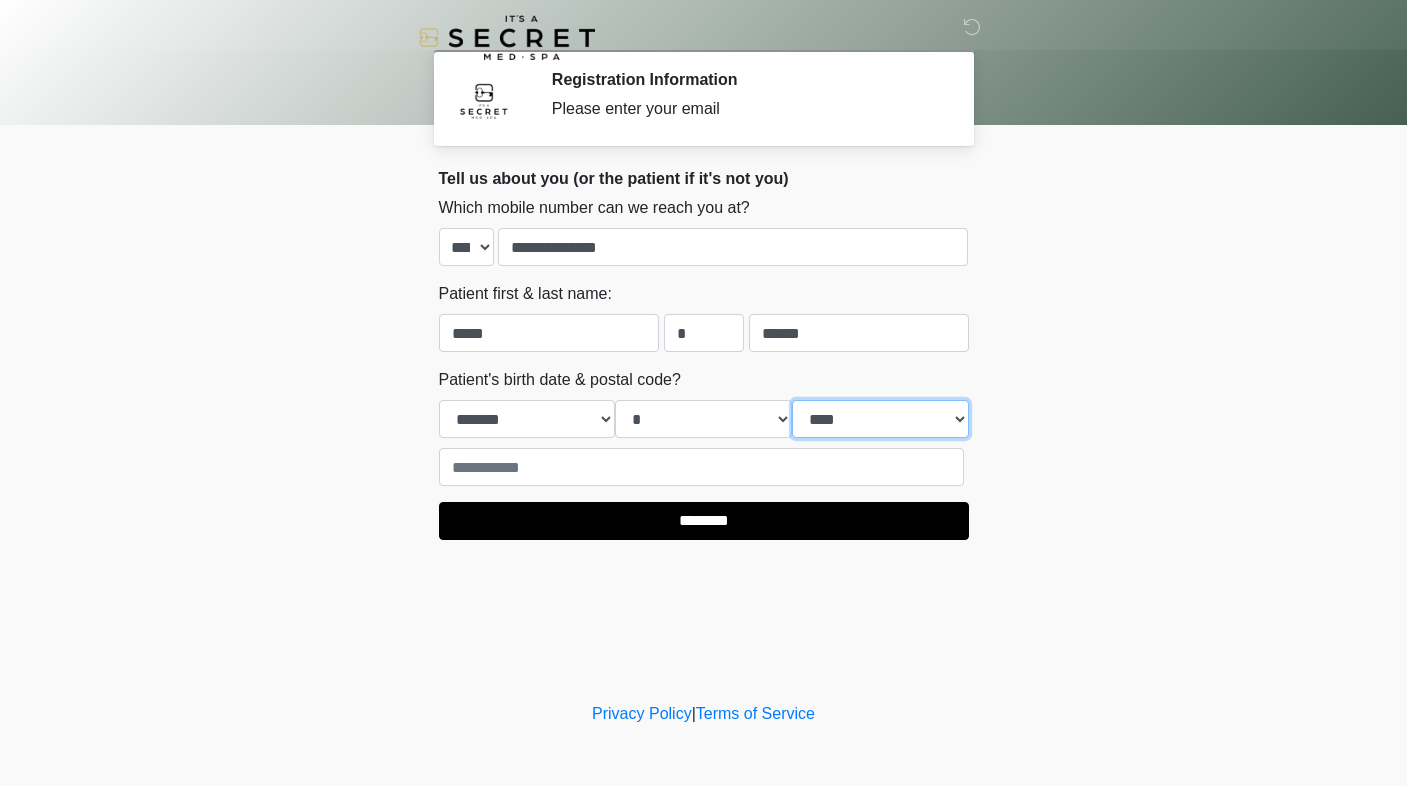 click on "****
****
****
****
****
****
****
****
****
****
****
****
****
****
****
****
****
****
****
****
****
****
****
****
****
****
****
****
****
****
****
****
****
****
****
****
****
****
****
****
****
****
****
****
****
****
****
****
****
****
****
****
****
****
****
****
****
****
****
****
****
****
****
****
****
****
****
****
****
****
****
****
****
****
****
****
****
****
****
****
****
****
****
****
****
****
****
****
****
****
****
****
****
****
****
****
****
****
****
****
****
****" at bounding box center [880, 419] 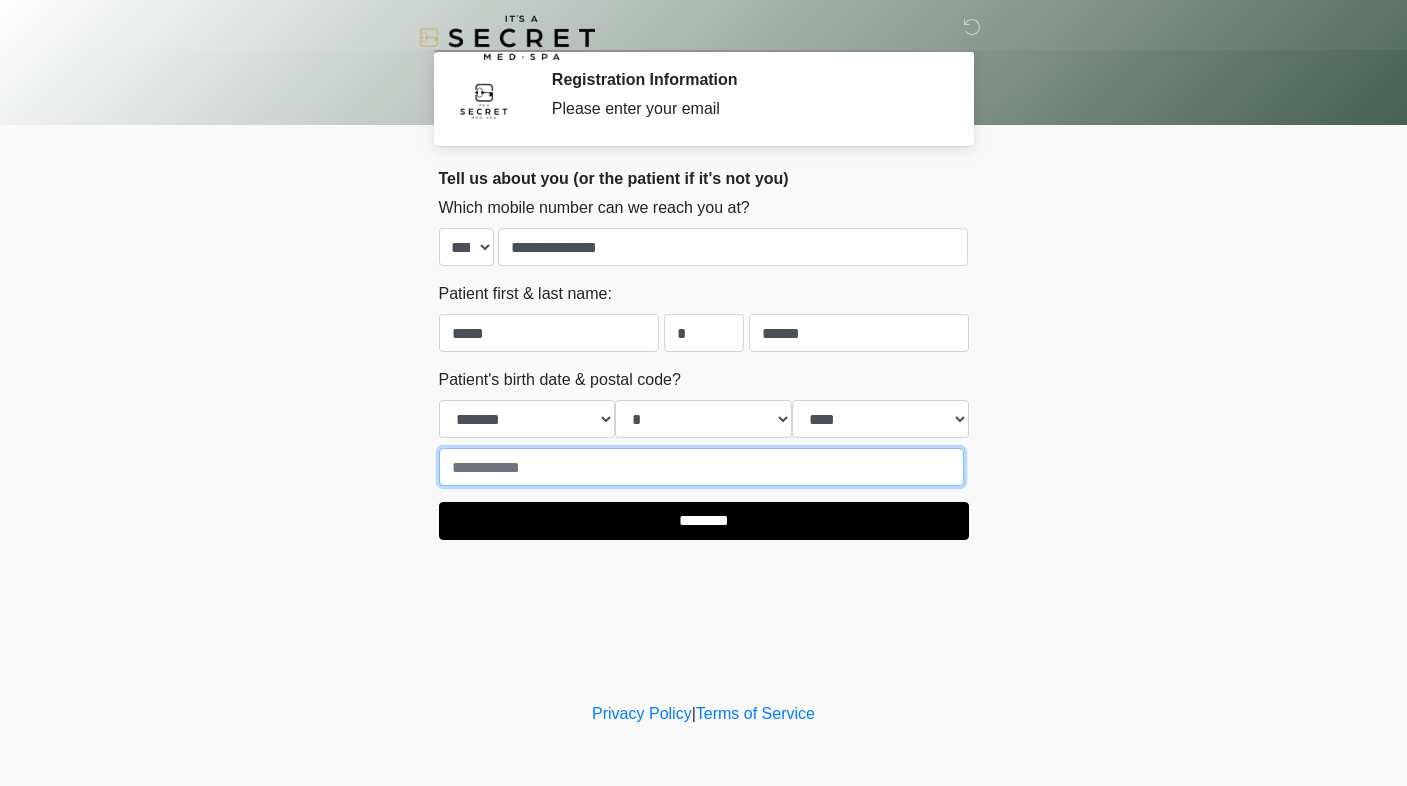 click at bounding box center (701, 467) 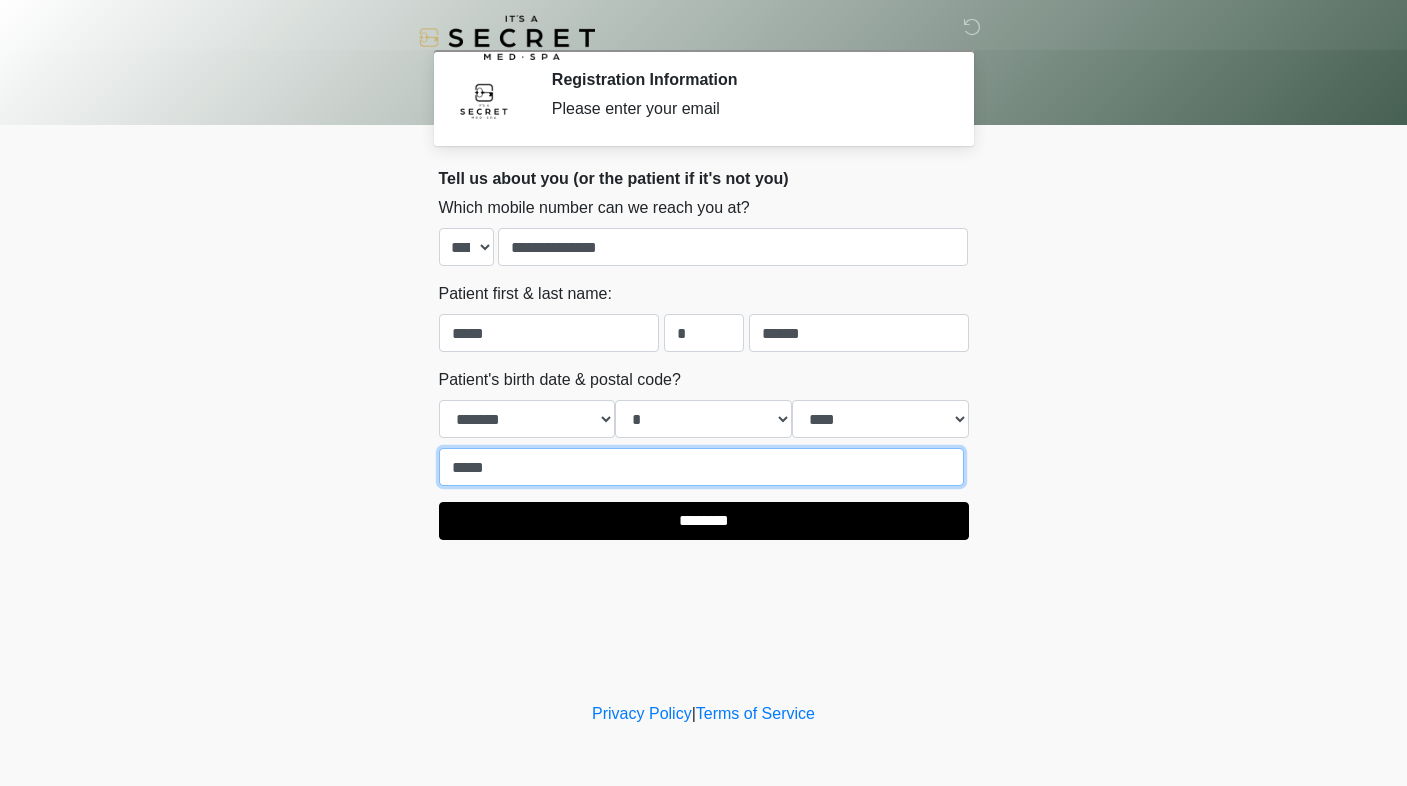 type on "*****" 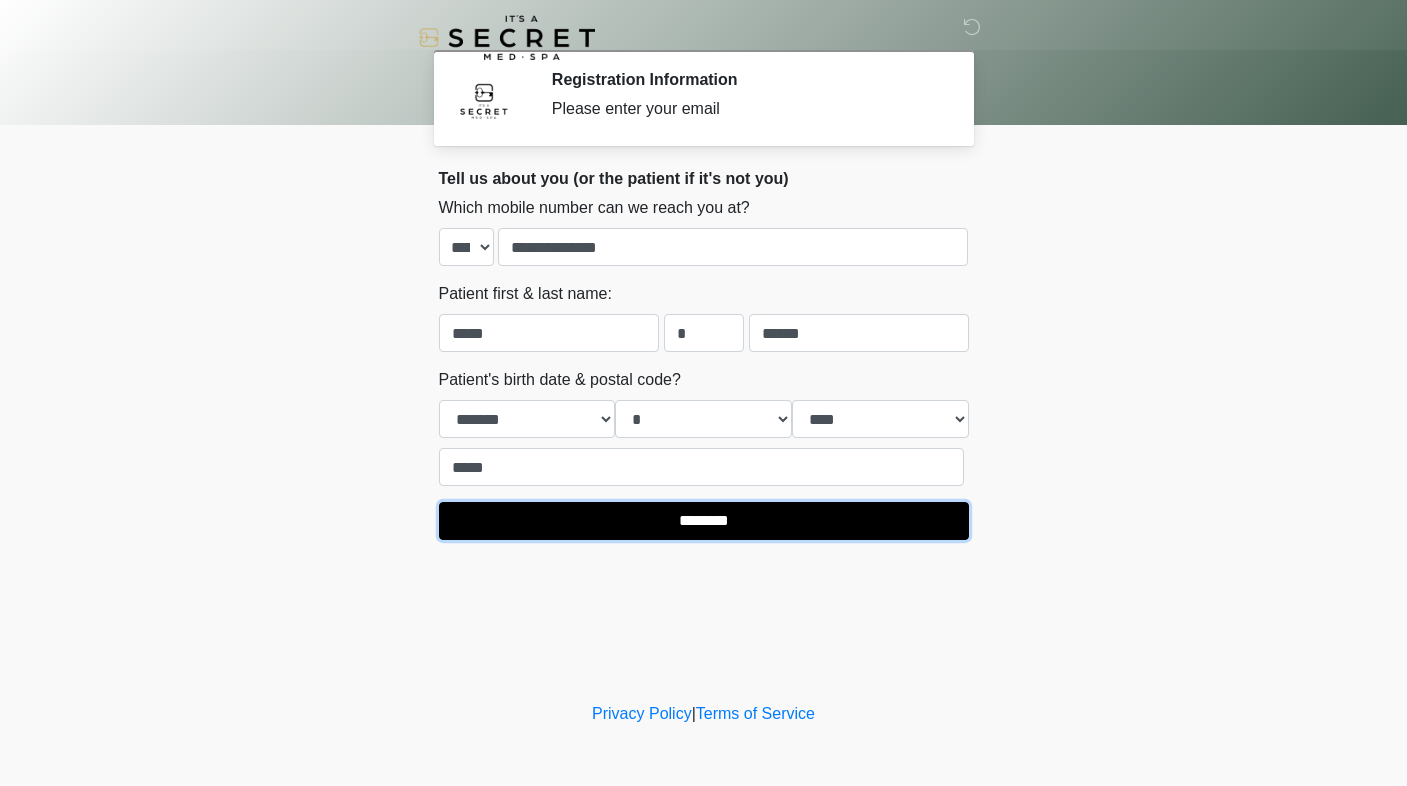 click on "********" at bounding box center (704, 521) 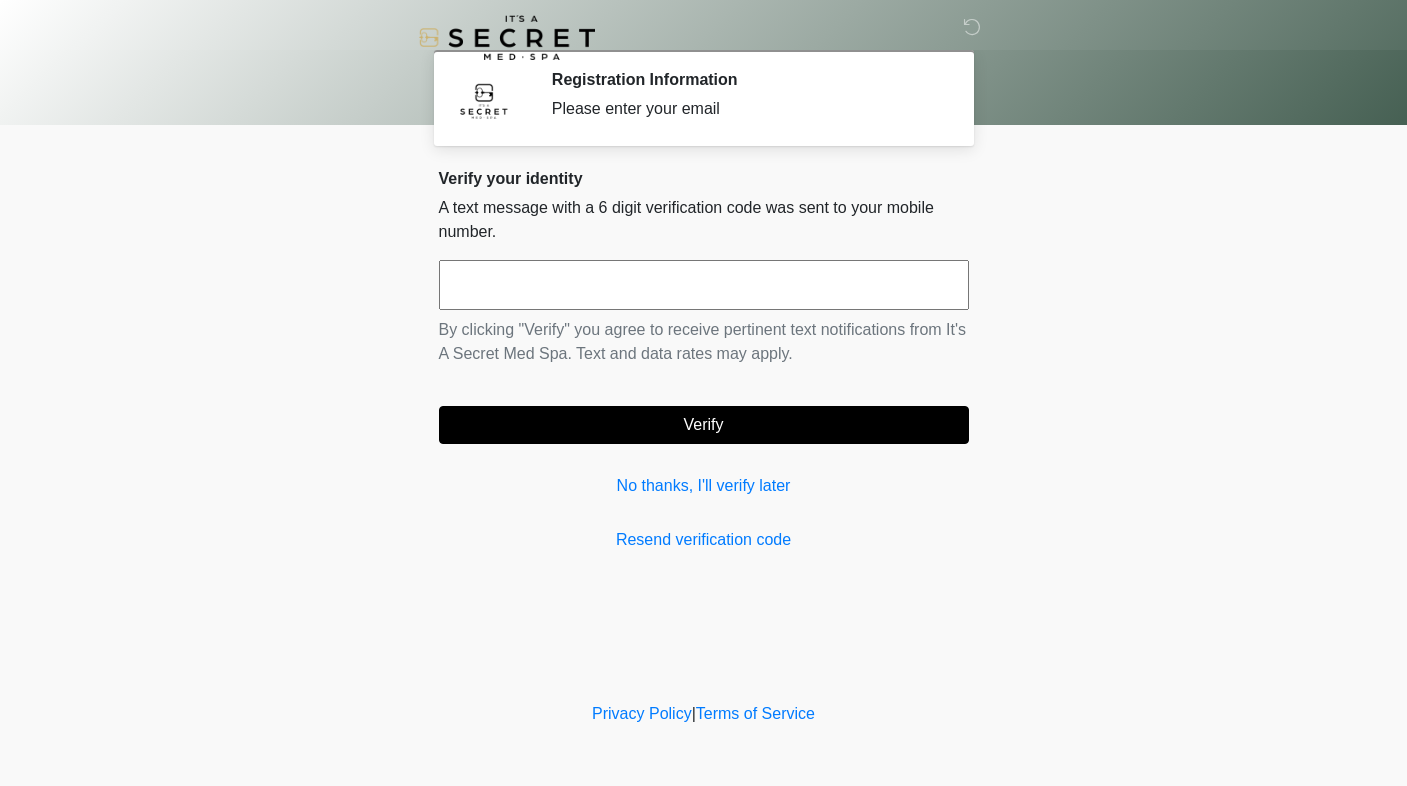 click at bounding box center [704, 285] 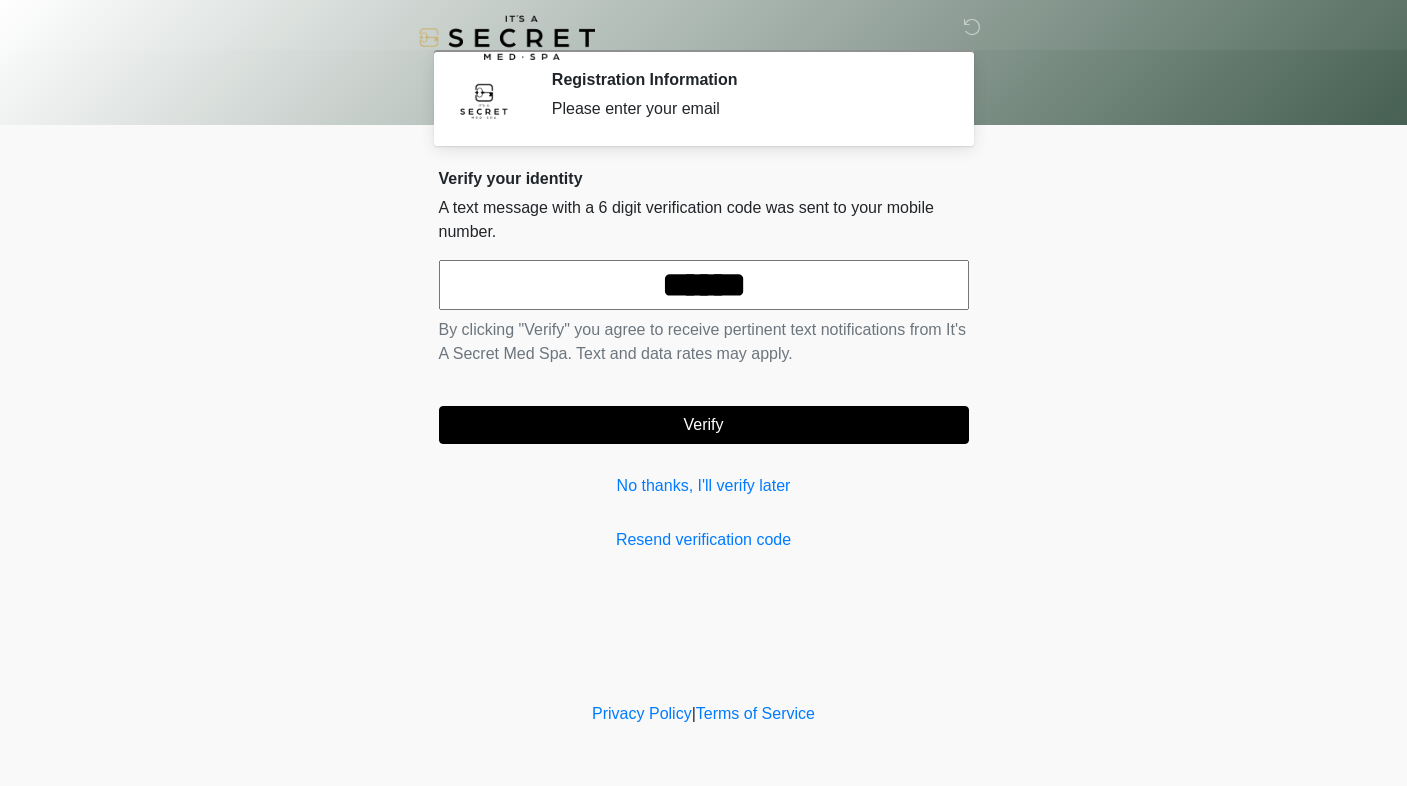 type on "******" 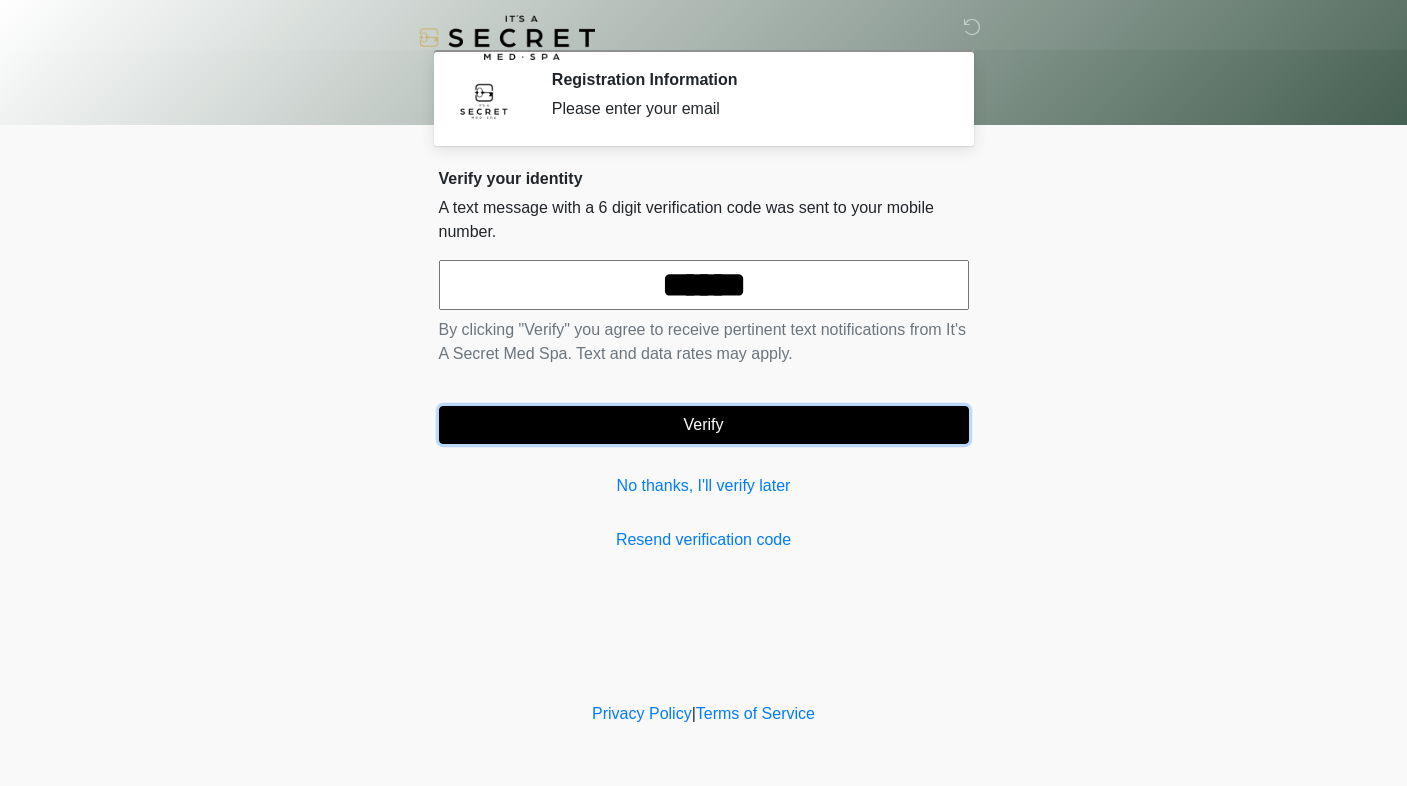 click on "Verify" at bounding box center (704, 425) 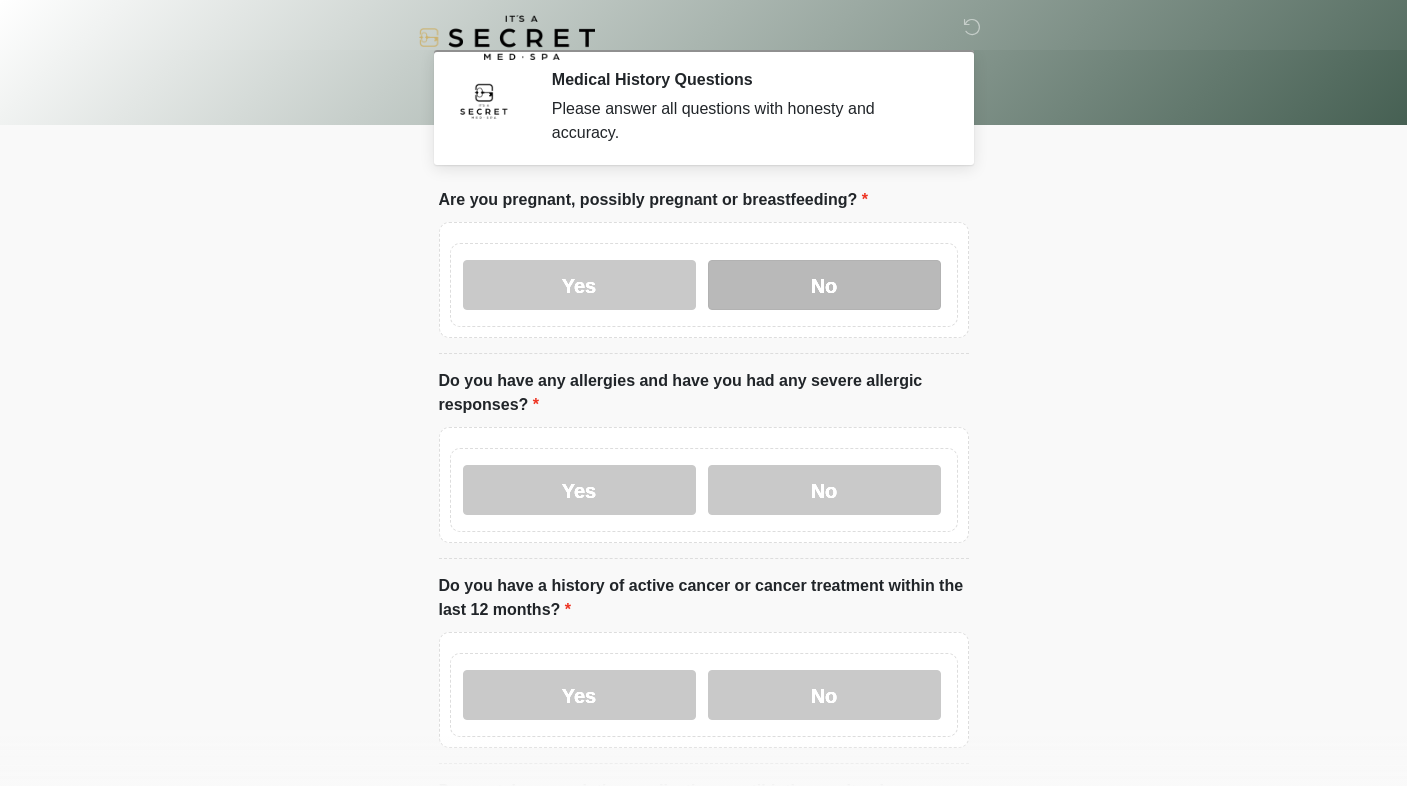 click on "No" at bounding box center (824, 285) 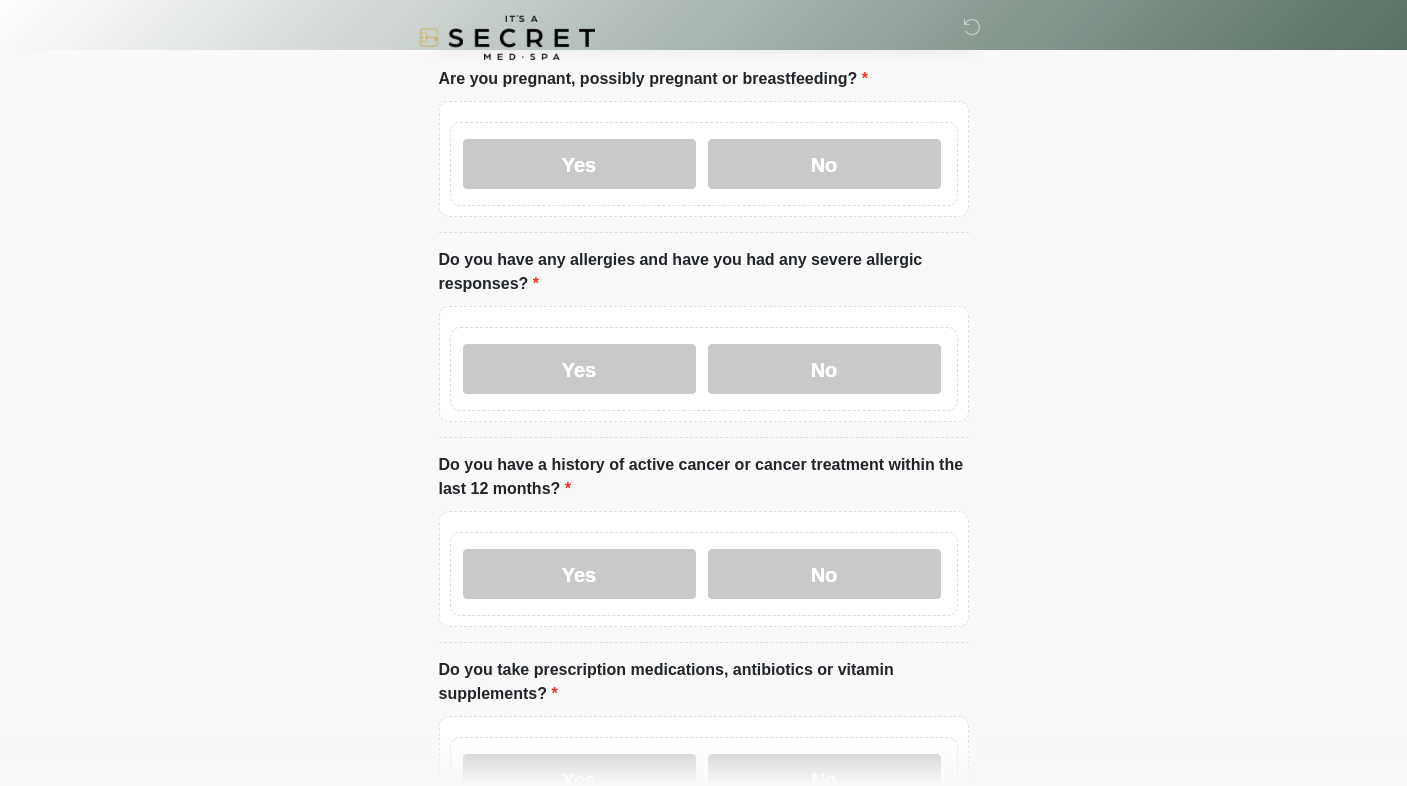 click on "No" at bounding box center [824, 369] 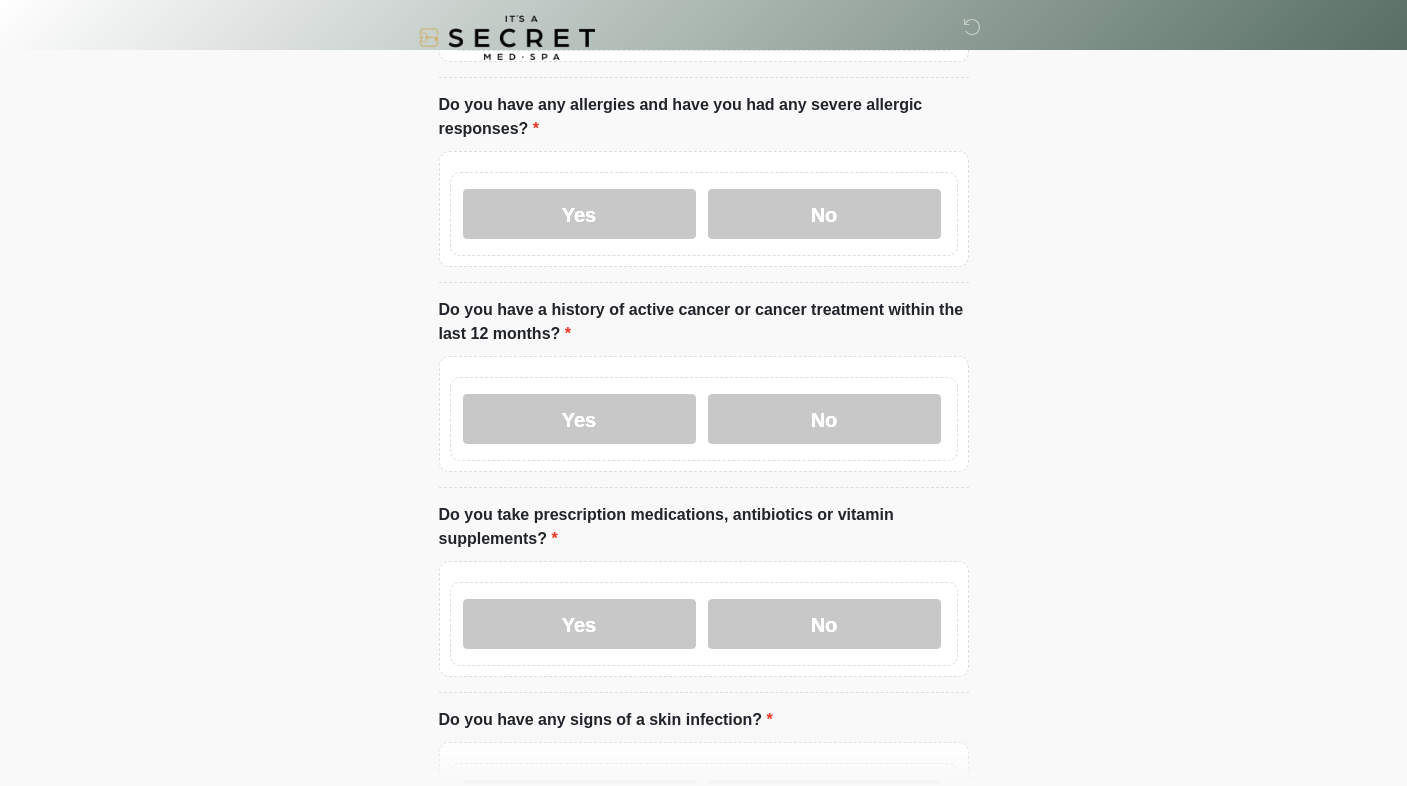 scroll, scrollTop: 291, scrollLeft: 0, axis: vertical 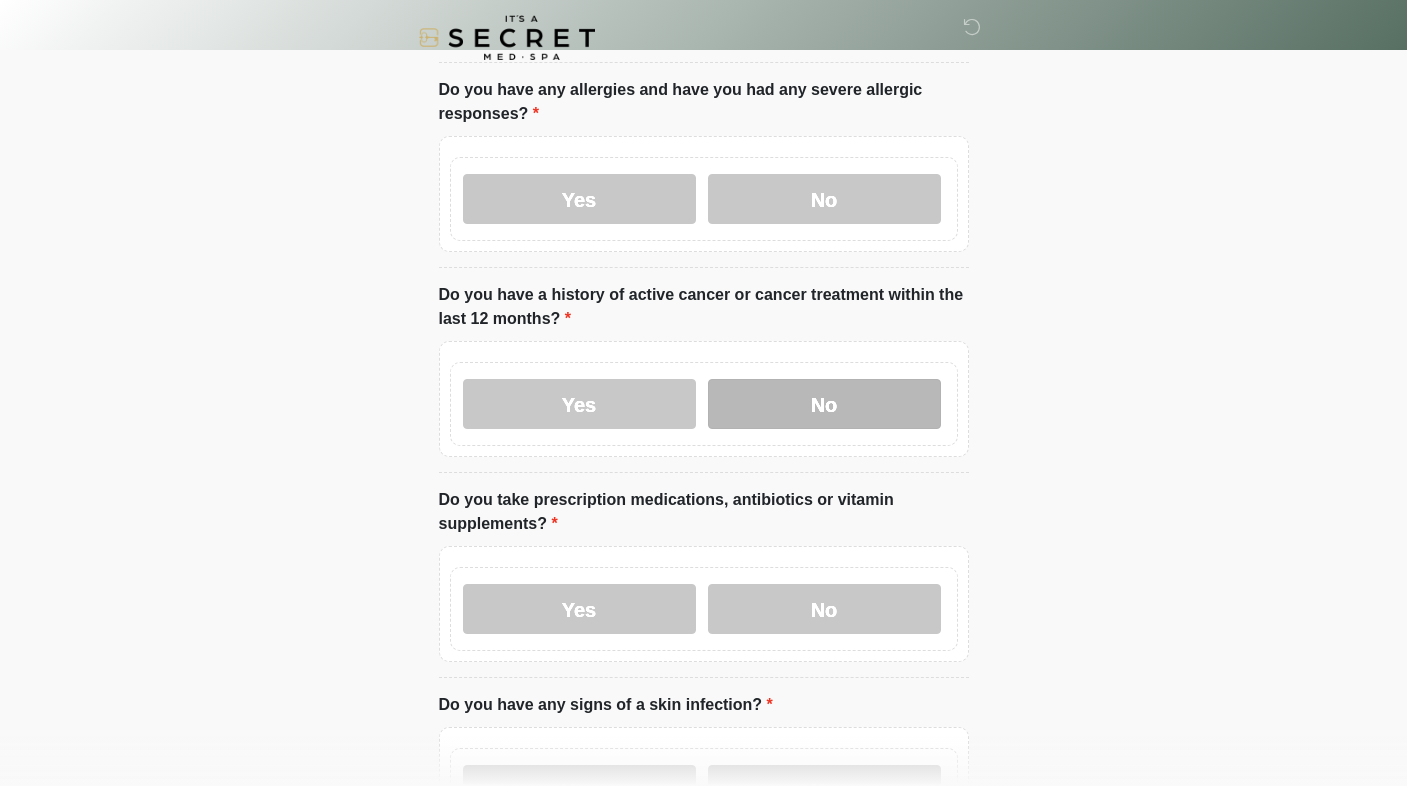 click on "No" at bounding box center (824, 404) 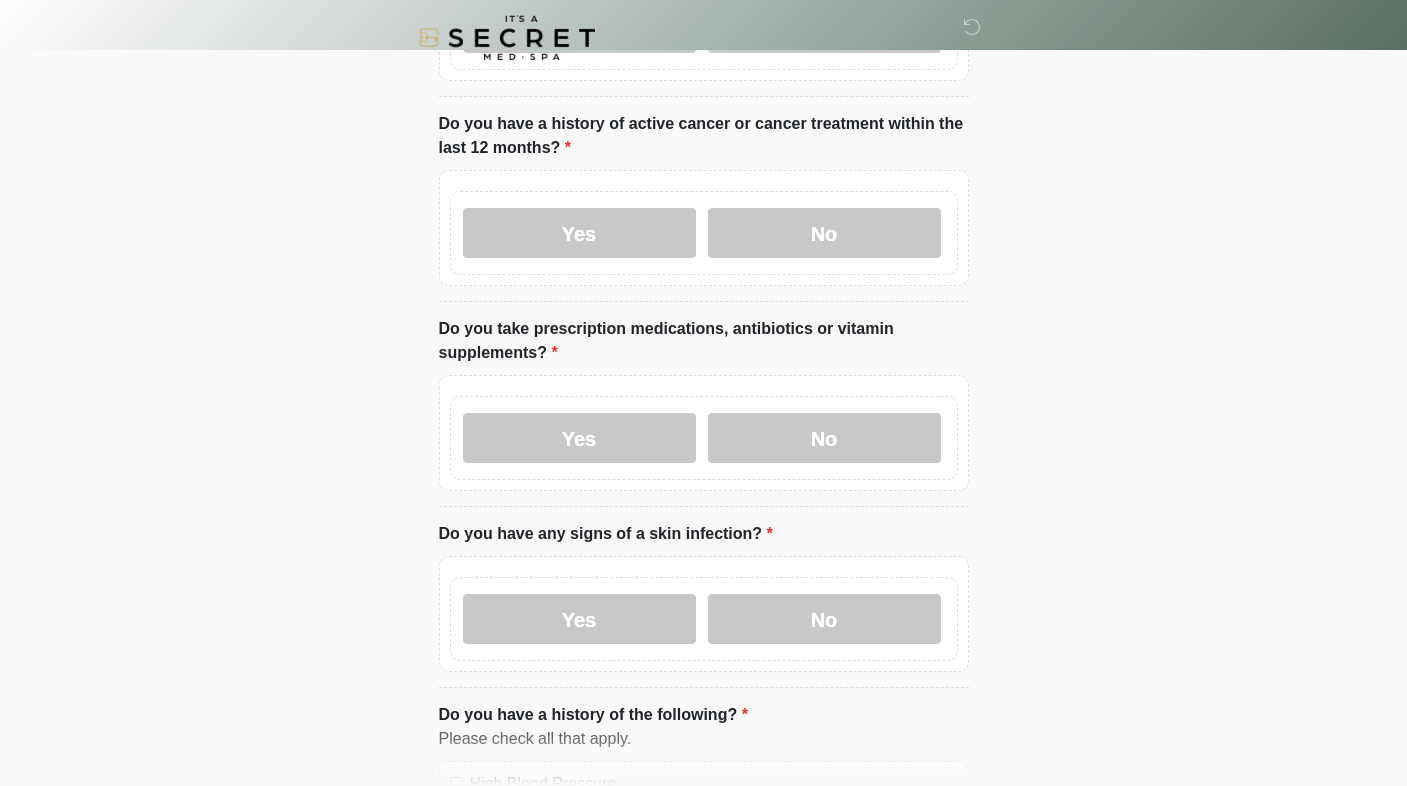 scroll, scrollTop: 465, scrollLeft: 0, axis: vertical 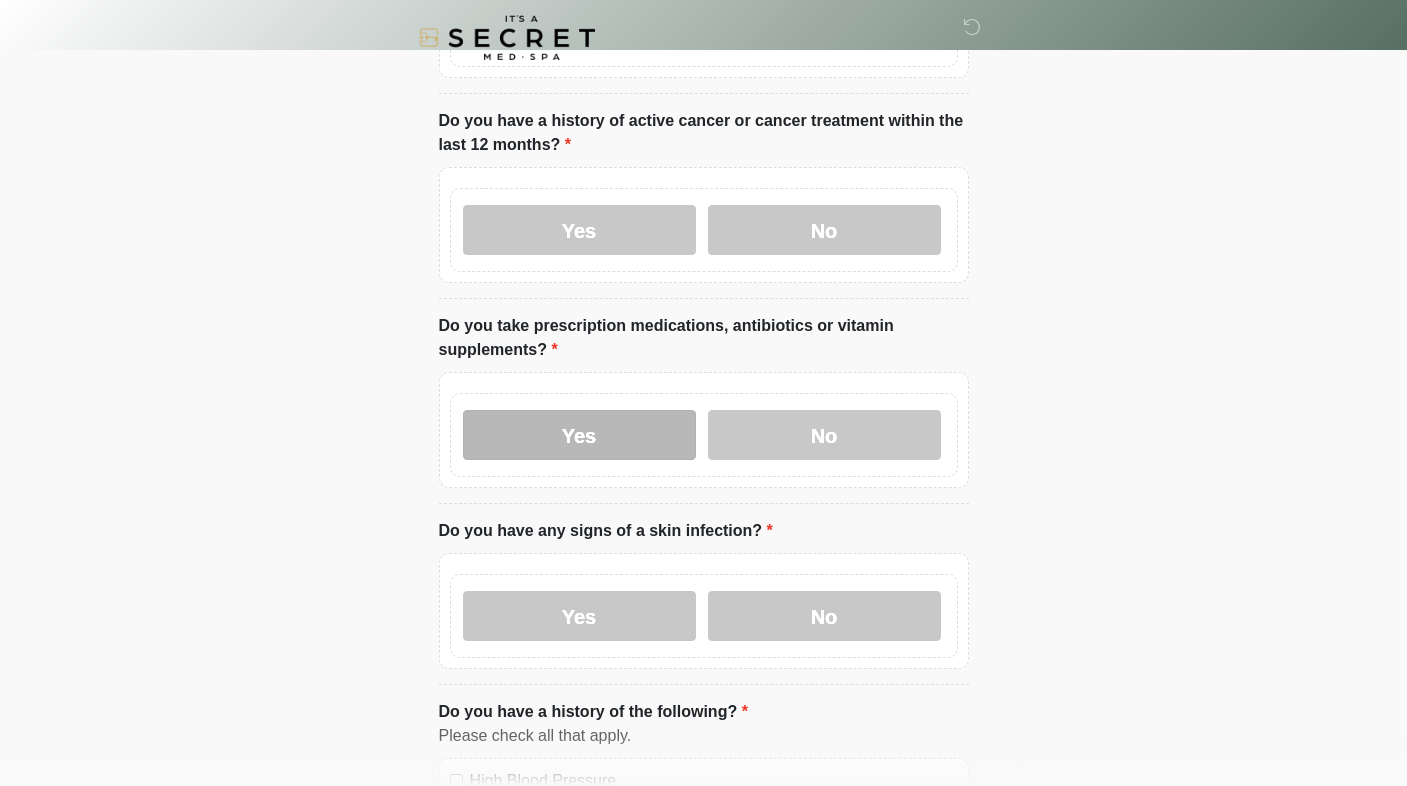 click on "Yes" at bounding box center (579, 435) 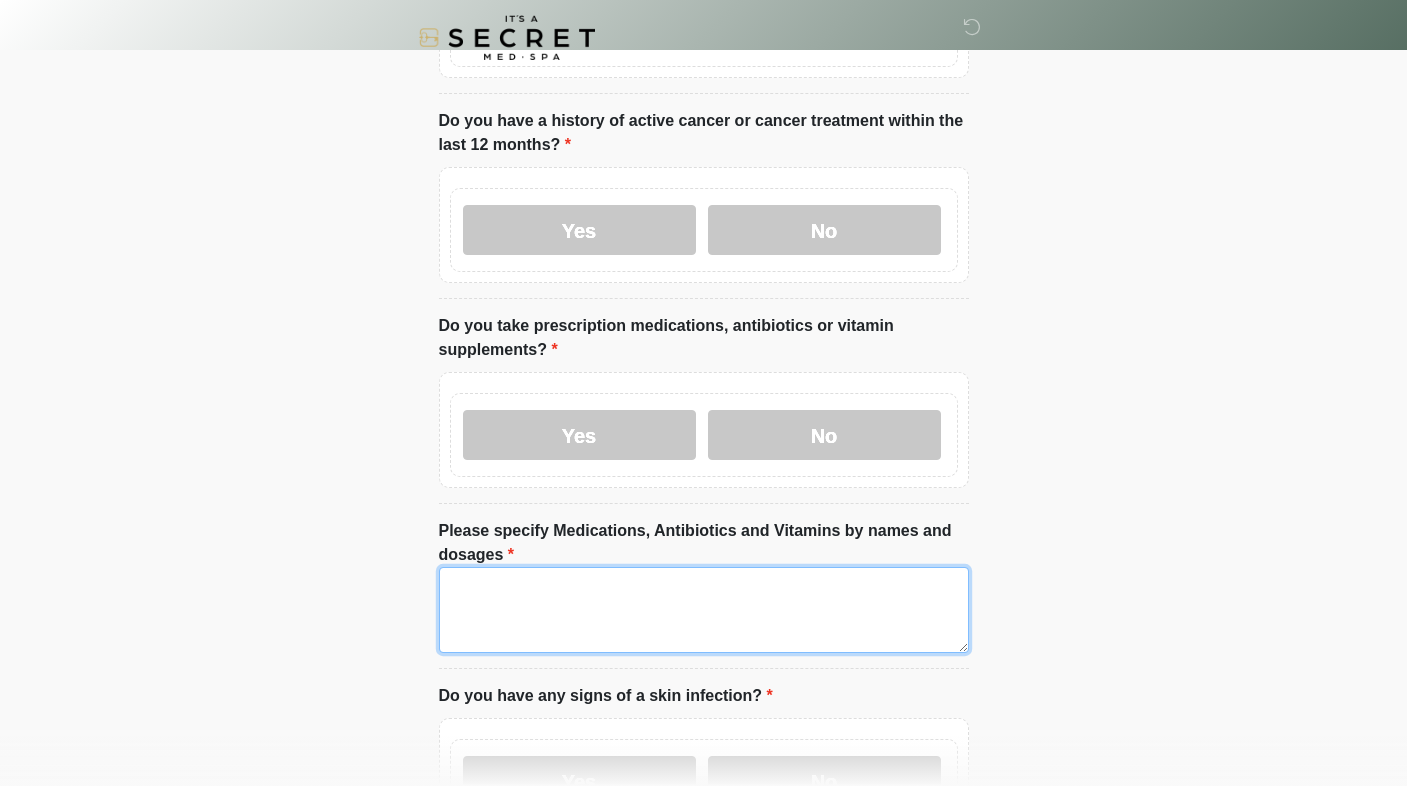 click on "Please specify Medications, Antibiotics and Vitamins by names and dosages" at bounding box center (704, 610) 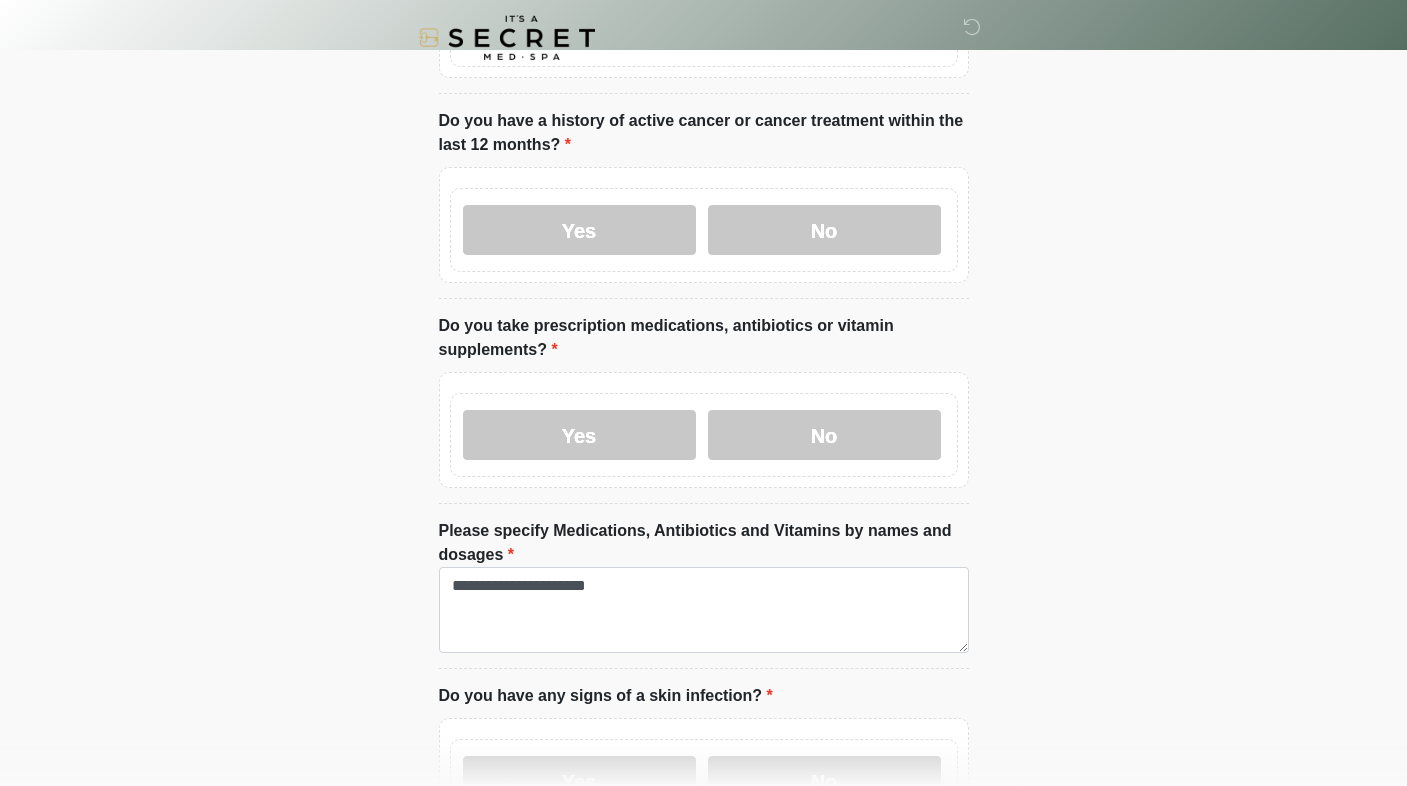 click on "‎ ‎
Medical History Questions
Please answer all questions with honesty and accuracy.
Please connect to Wi-Fi now   Provide us with your contact info  Answer some questions about your medical history  Complete a video call with one of our providers
This is the beginning of your  virtual Good Faith Exam .  ﻿﻿﻿﻿﻿﻿﻿﻿ This step is necessary to provide official medical clearance and documentation for your upcoming treatment(s).   ﻿﻿﻿﻿﻿﻿To begin, ﻿﻿﻿﻿﻿﻿ press the continue button below and answer all questions with honesty.
Continue
Please be sure your device is connected to a Wi-Fi Network for quicker service.  .
Continue" at bounding box center [703, -72] 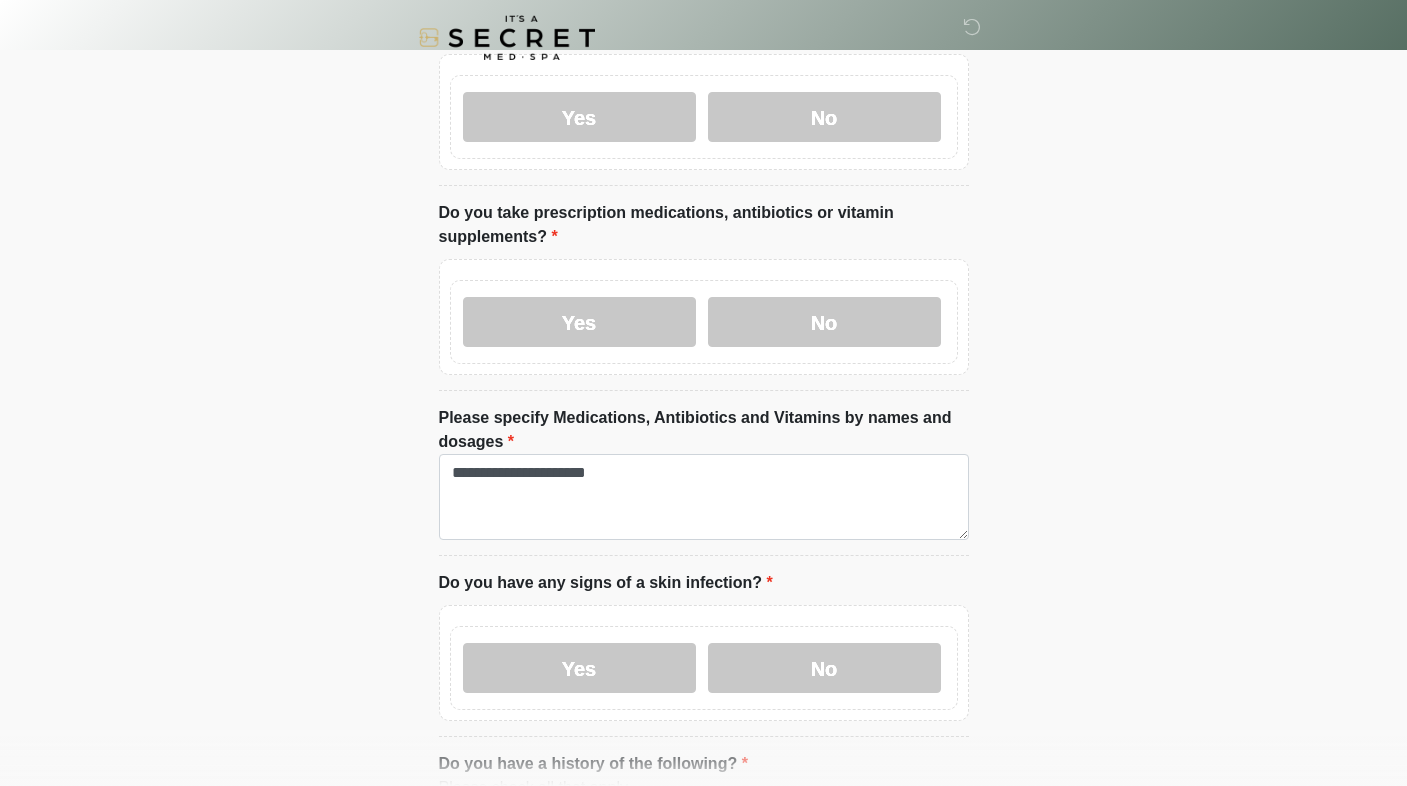 scroll, scrollTop: 599, scrollLeft: 0, axis: vertical 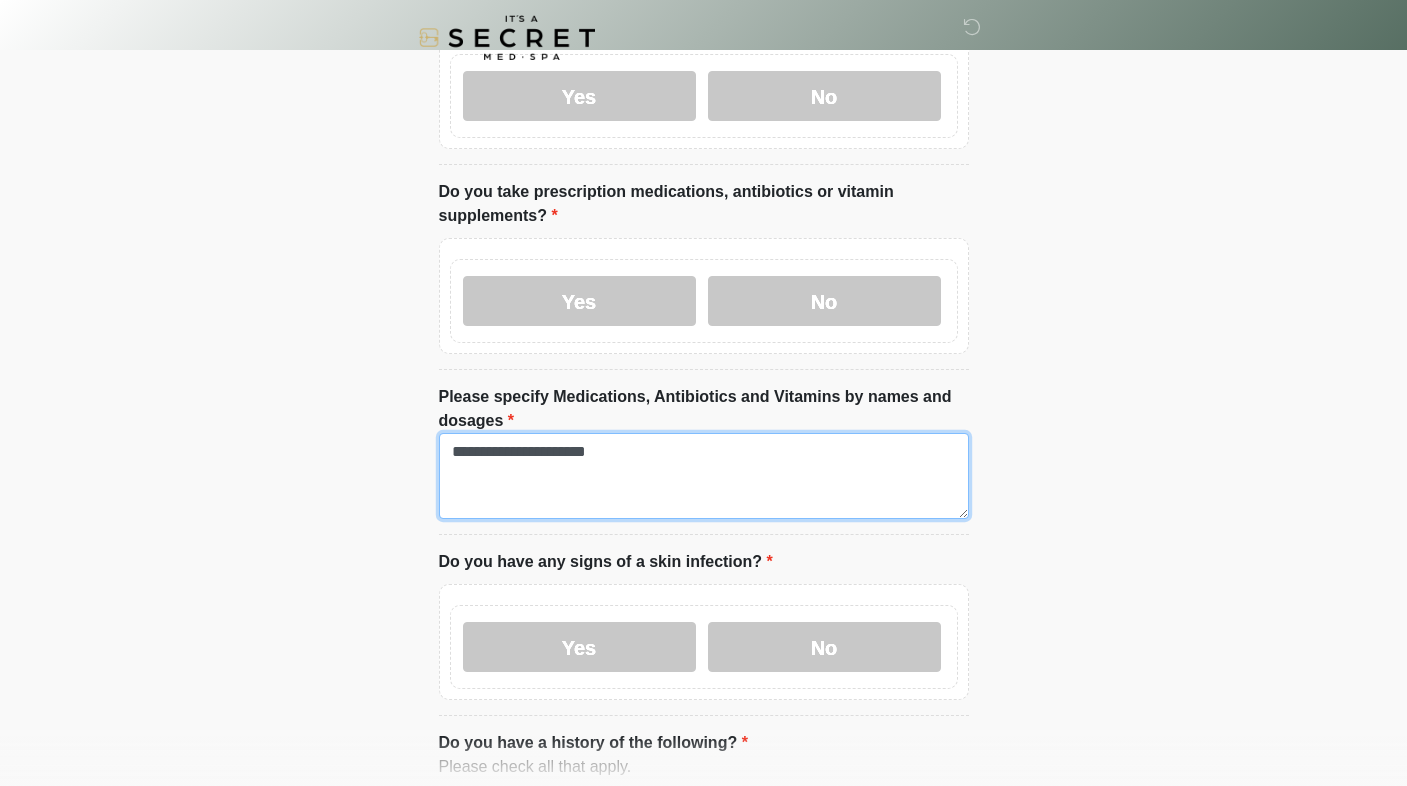 drag, startPoint x: 557, startPoint y: 454, endPoint x: 448, endPoint y: 453, distance: 109.004585 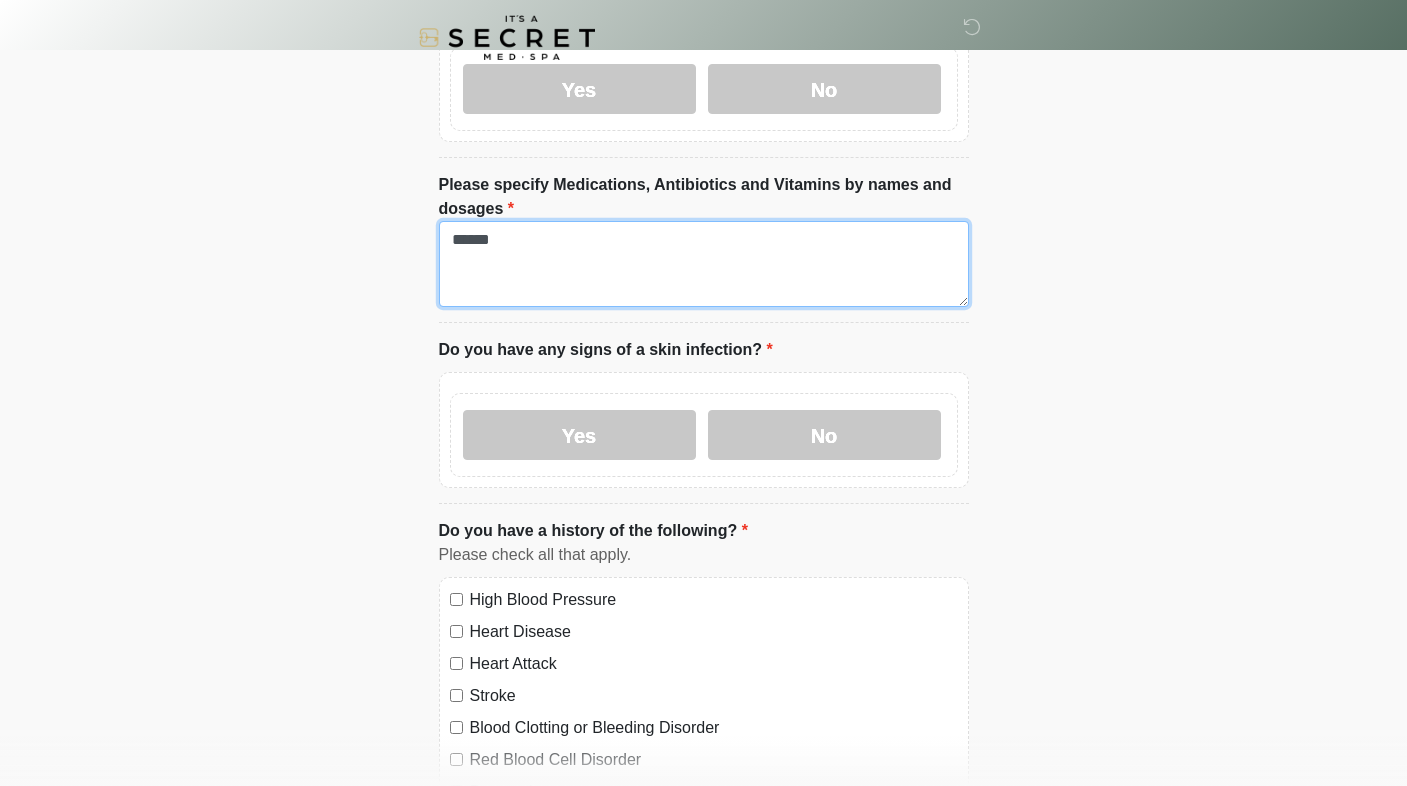 scroll, scrollTop: 813, scrollLeft: 0, axis: vertical 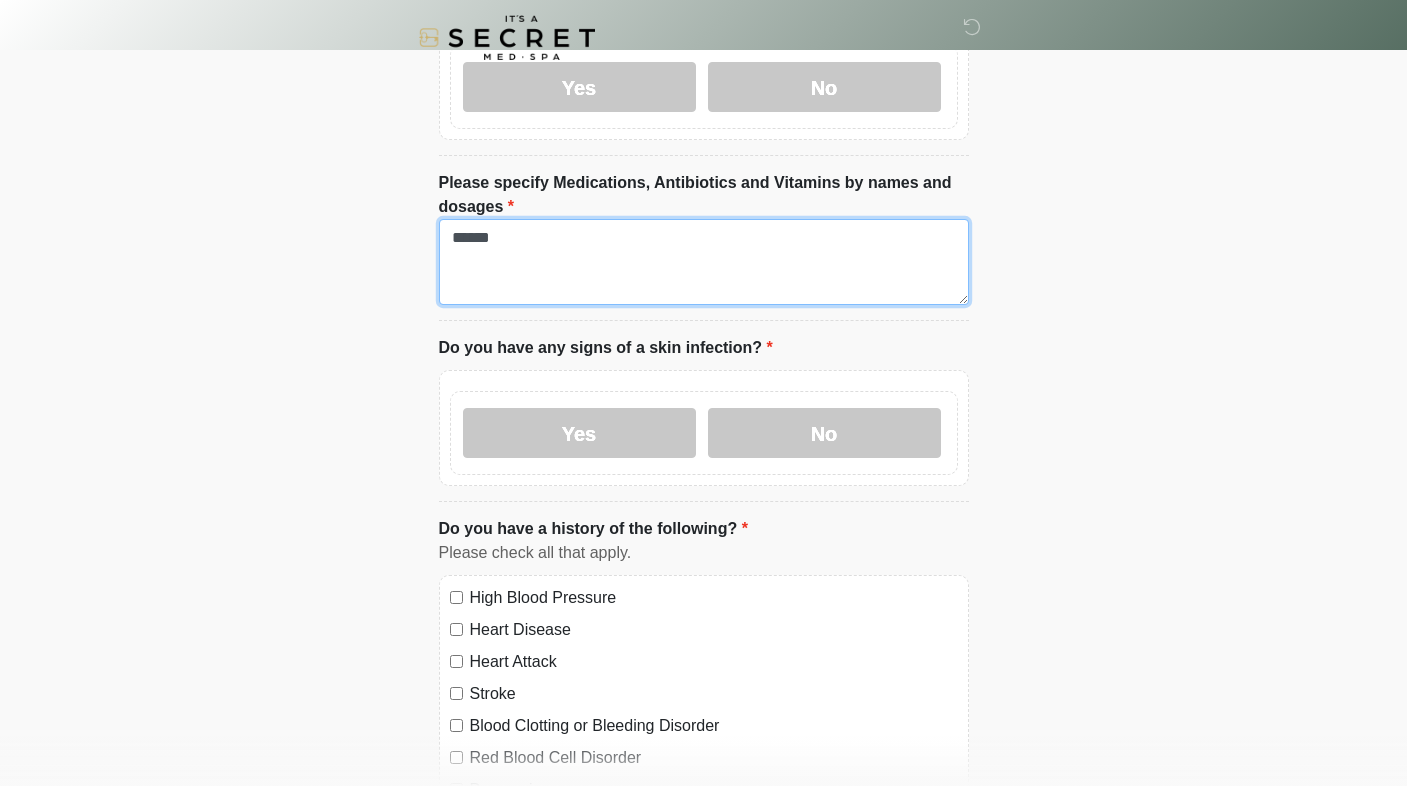 click on "******" at bounding box center [704, 262] 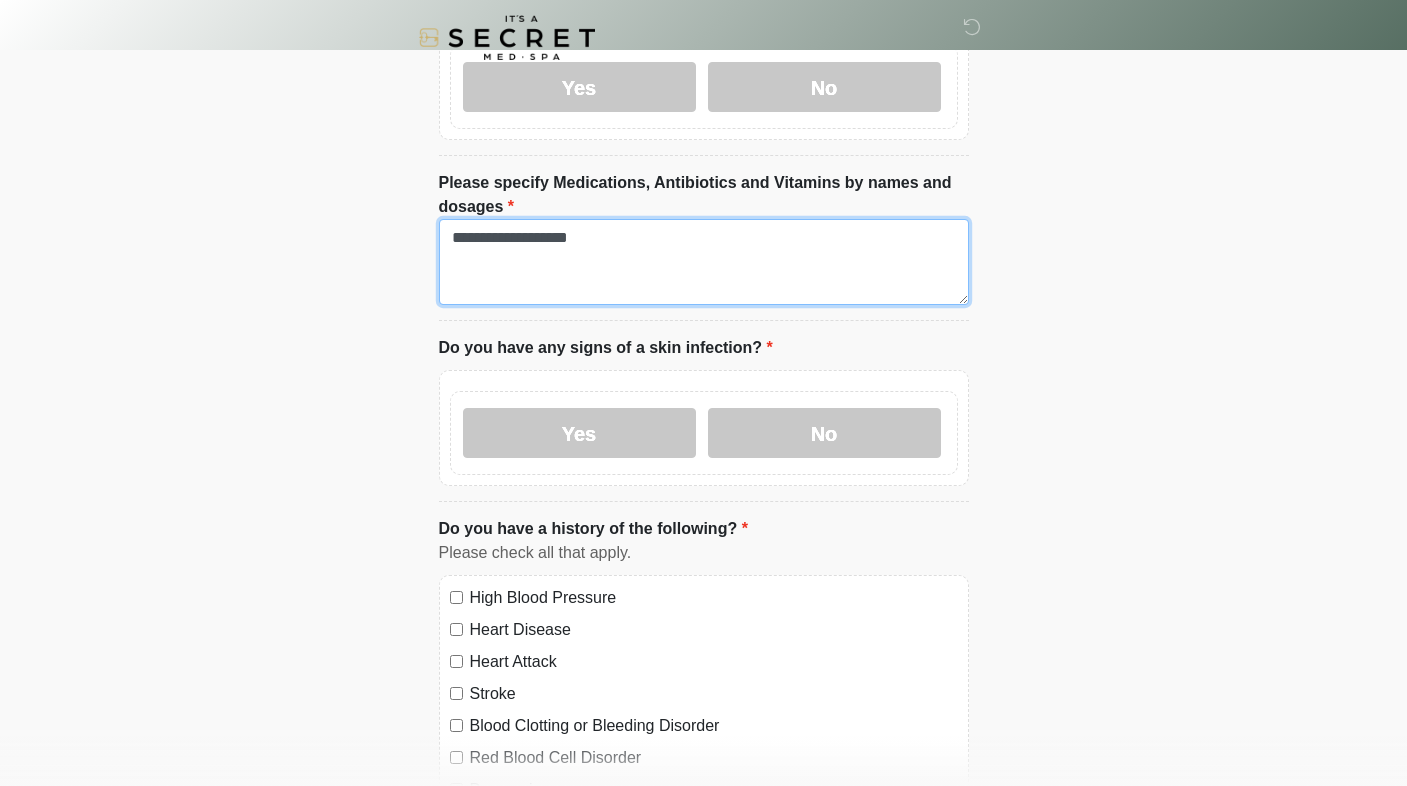 drag, startPoint x: 627, startPoint y: 237, endPoint x: 512, endPoint y: 234, distance: 115.03912 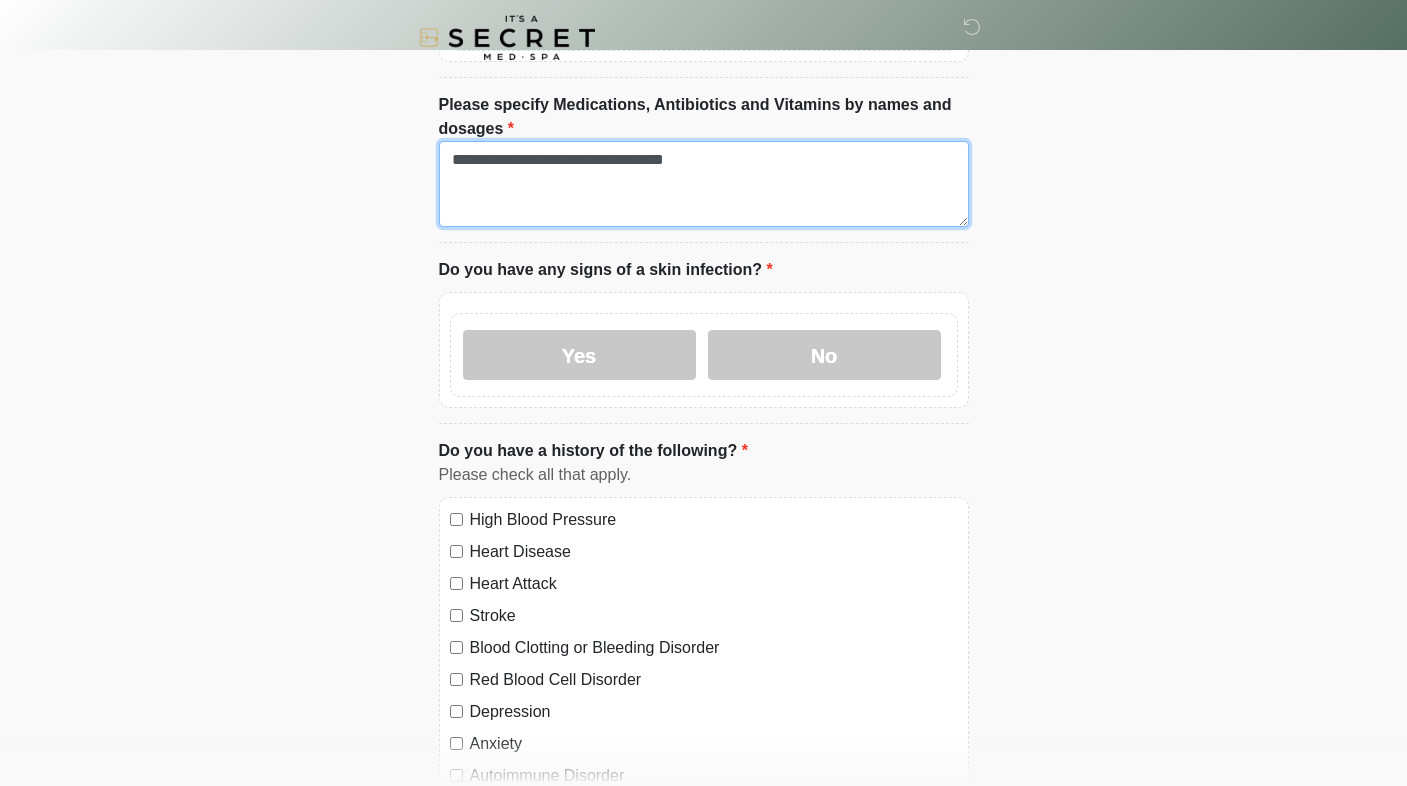 scroll, scrollTop: 894, scrollLeft: 0, axis: vertical 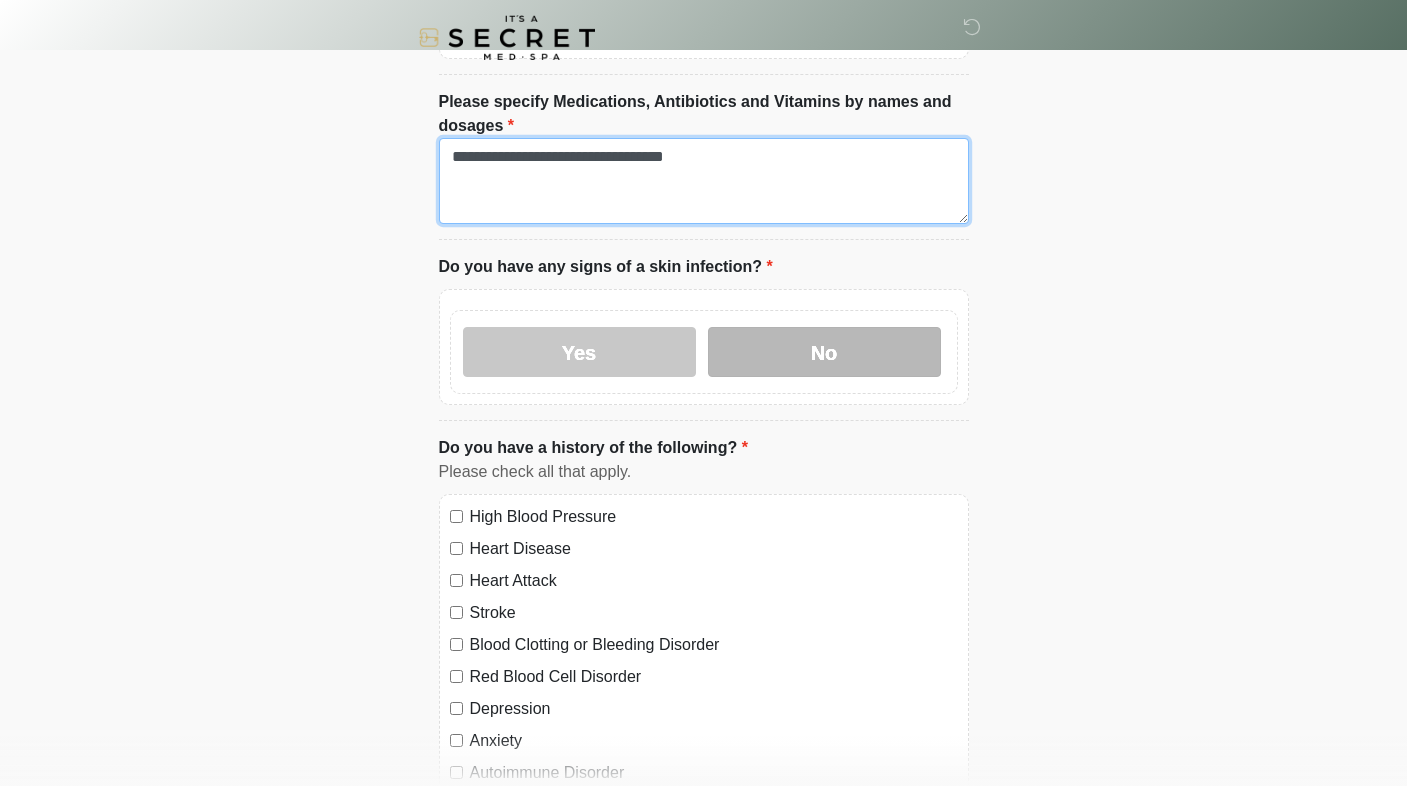 type on "**********" 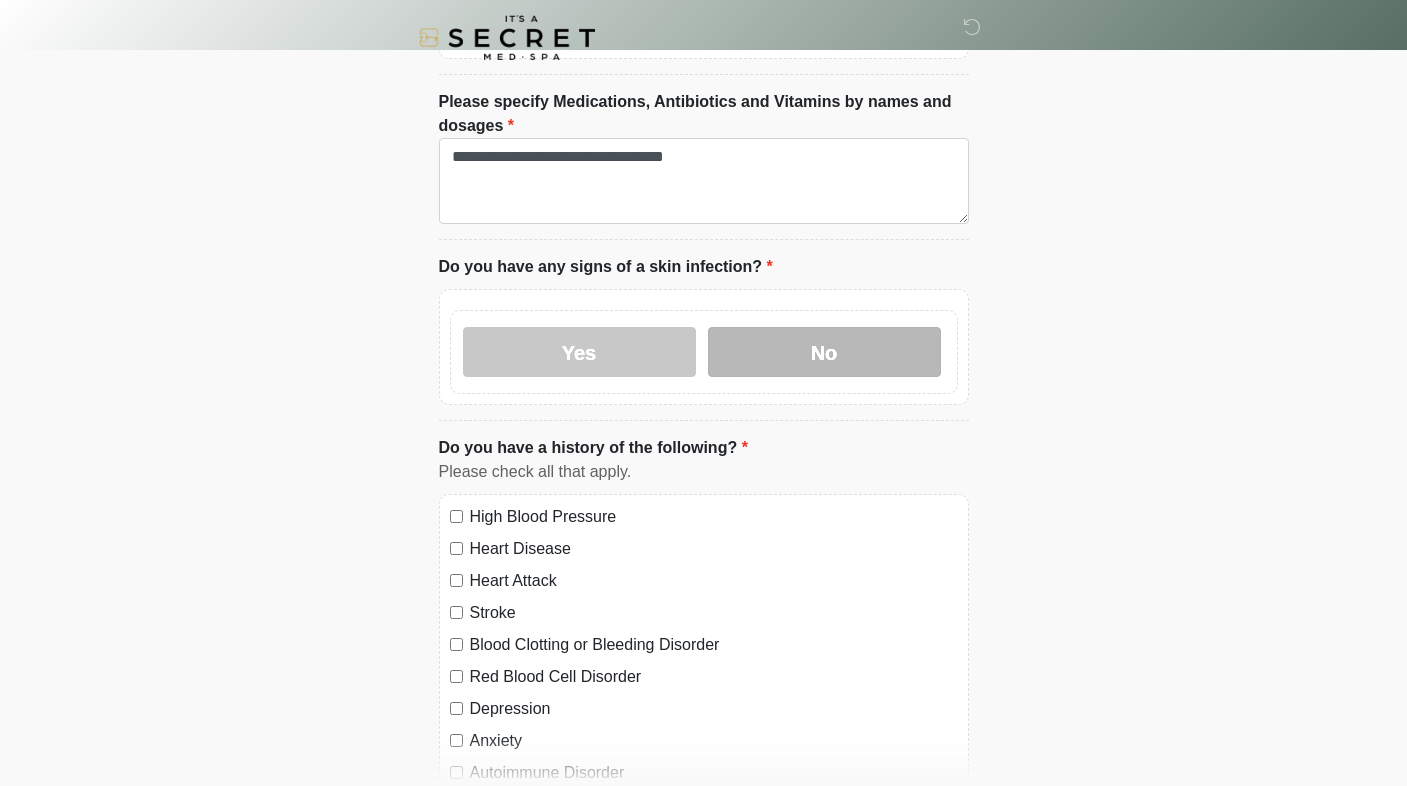 click on "No" at bounding box center (824, 352) 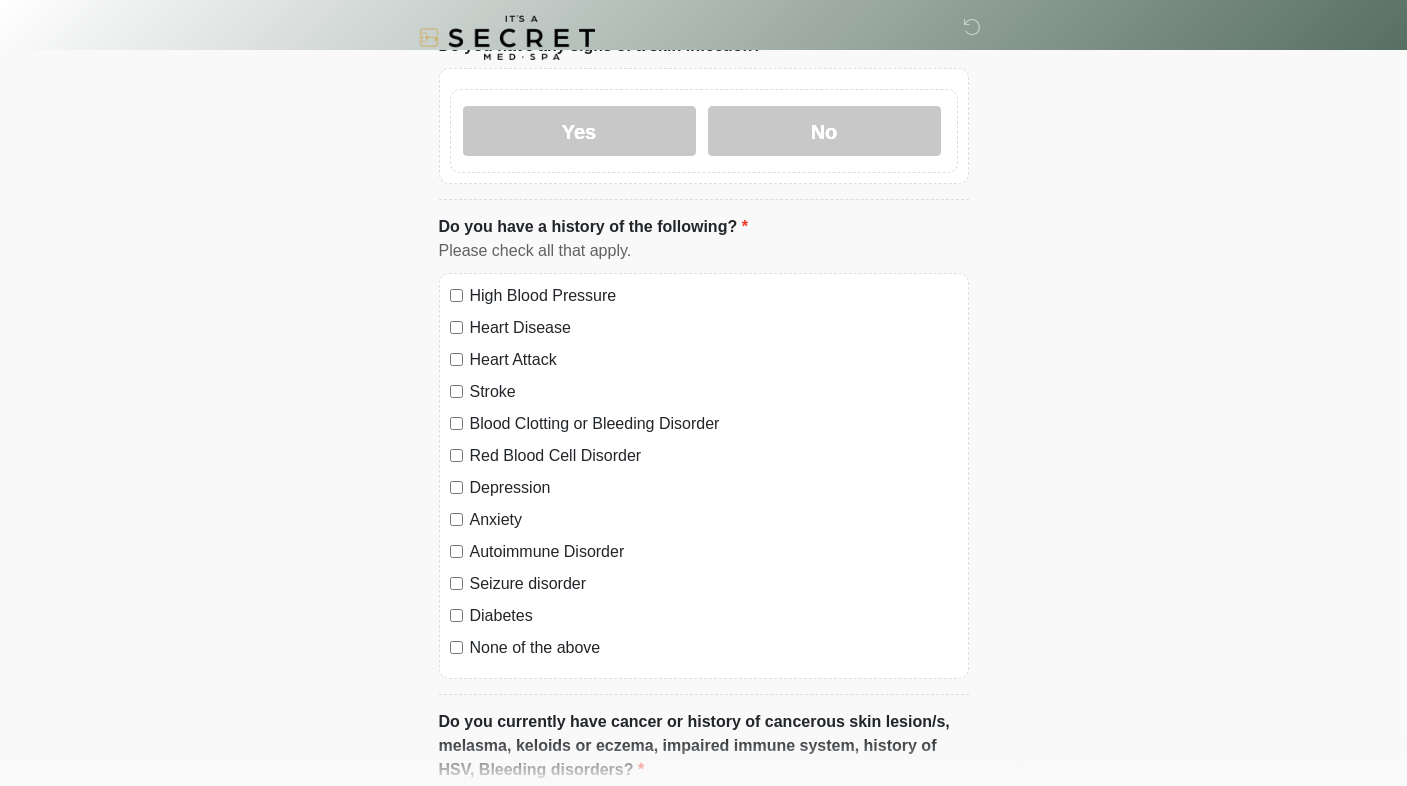 scroll, scrollTop: 1136, scrollLeft: 0, axis: vertical 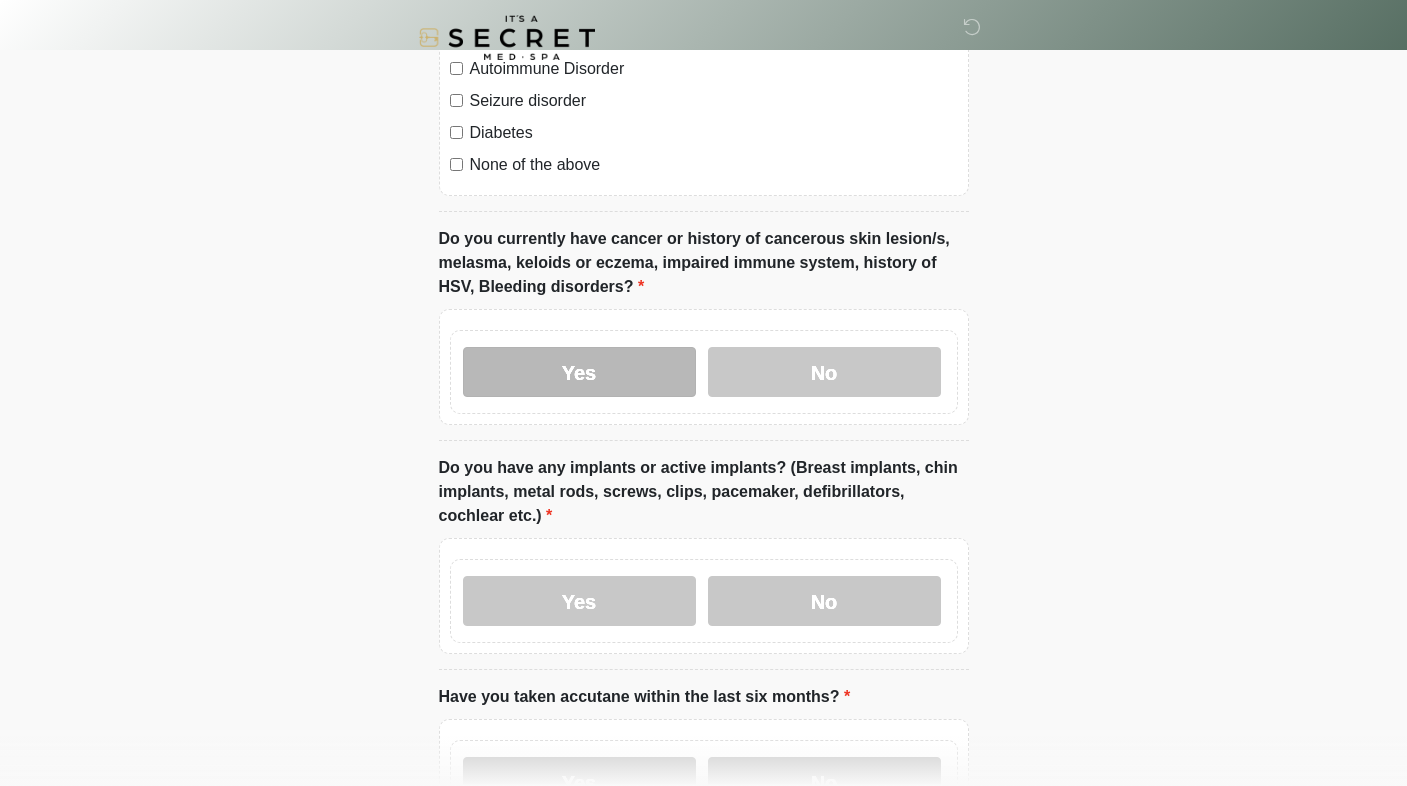 click on "Yes" at bounding box center (579, 372) 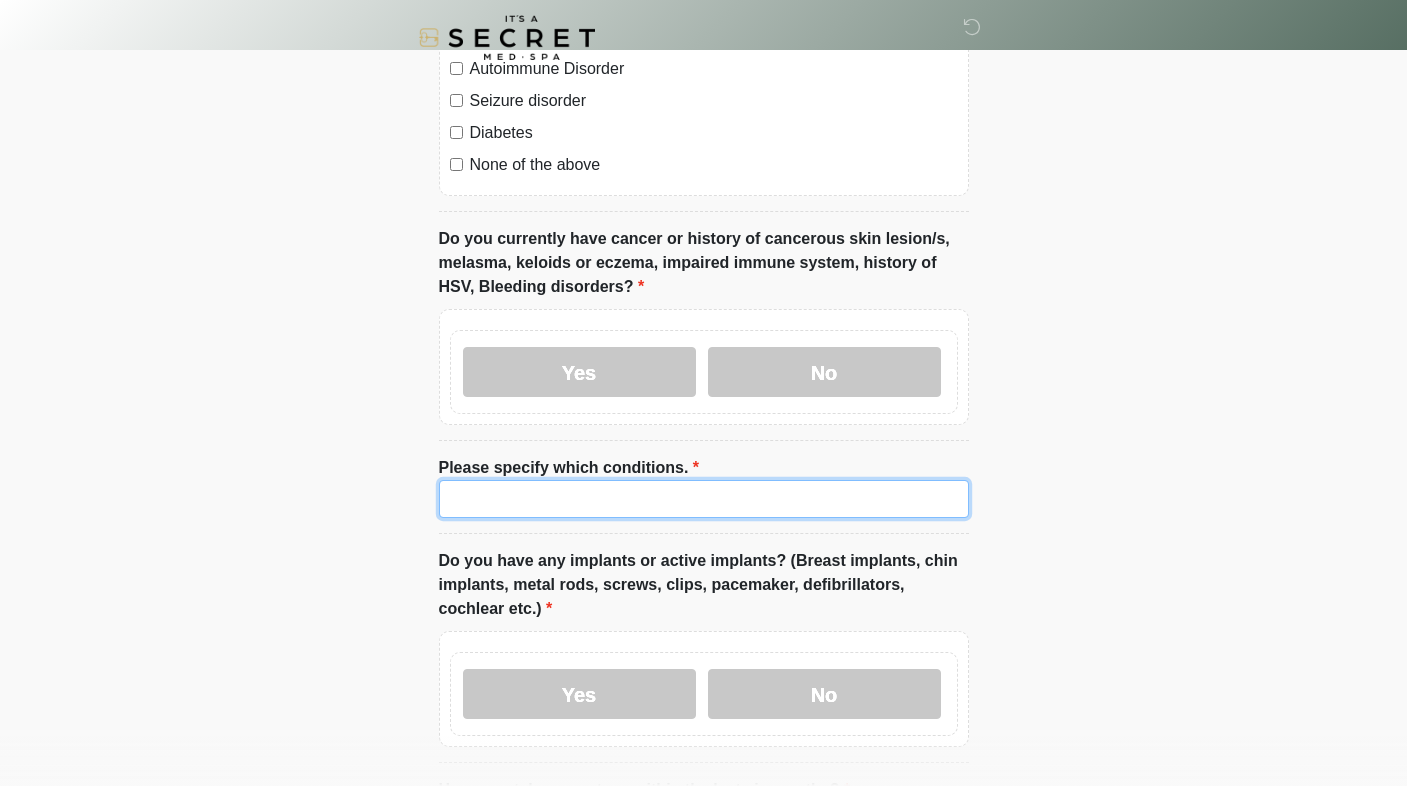 click on "Please specify which conditions." at bounding box center [704, 499] 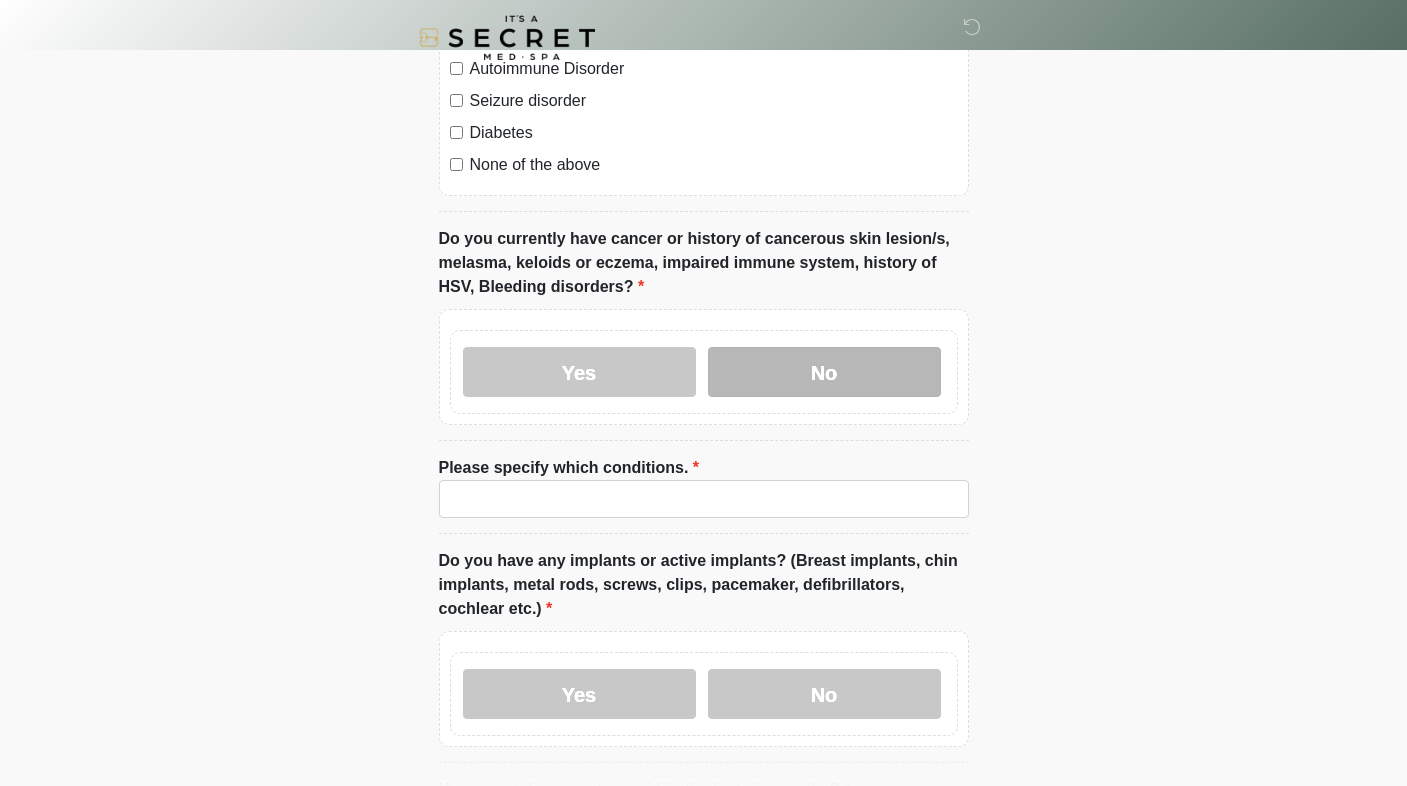 click on "No" at bounding box center [824, 372] 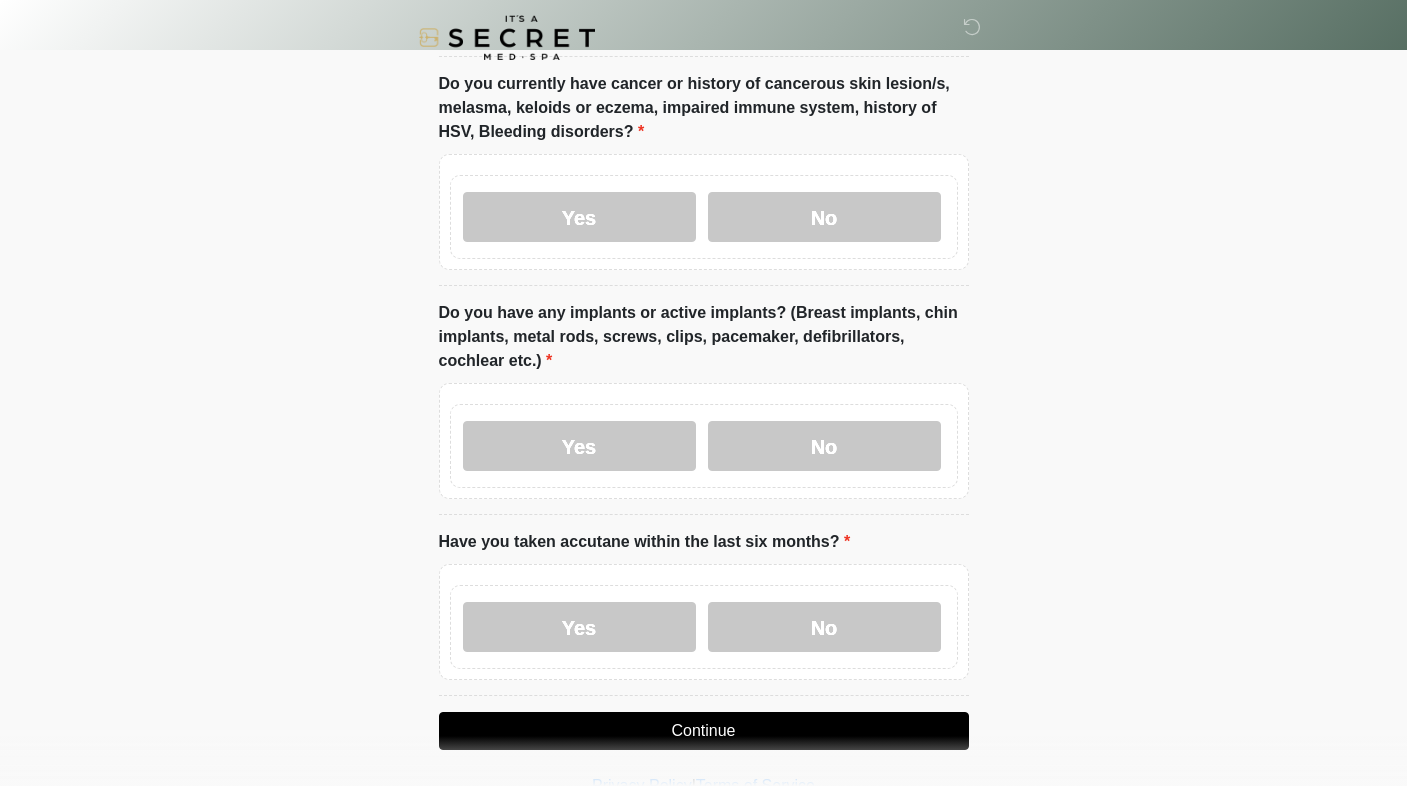 scroll, scrollTop: 1766, scrollLeft: 0, axis: vertical 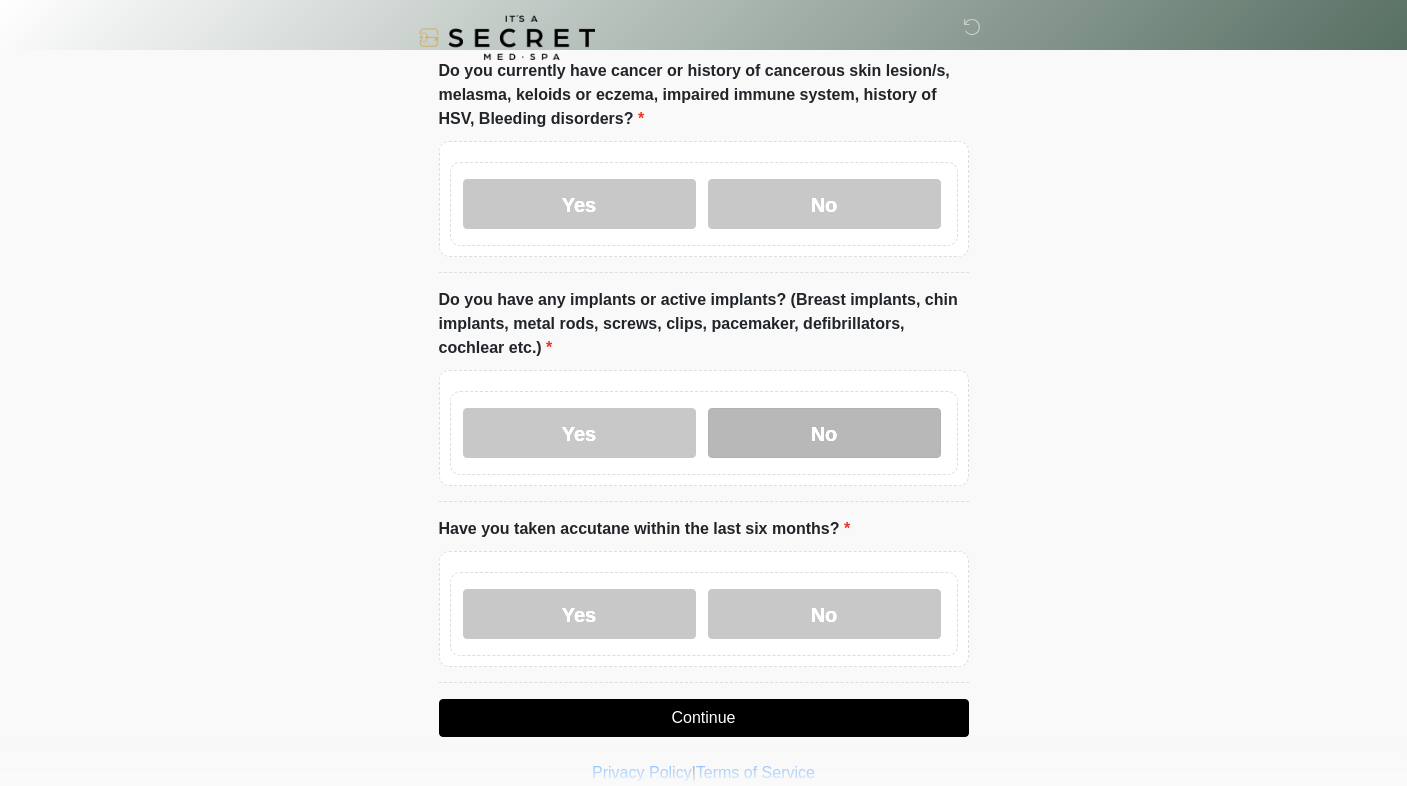 click on "No" at bounding box center [824, 433] 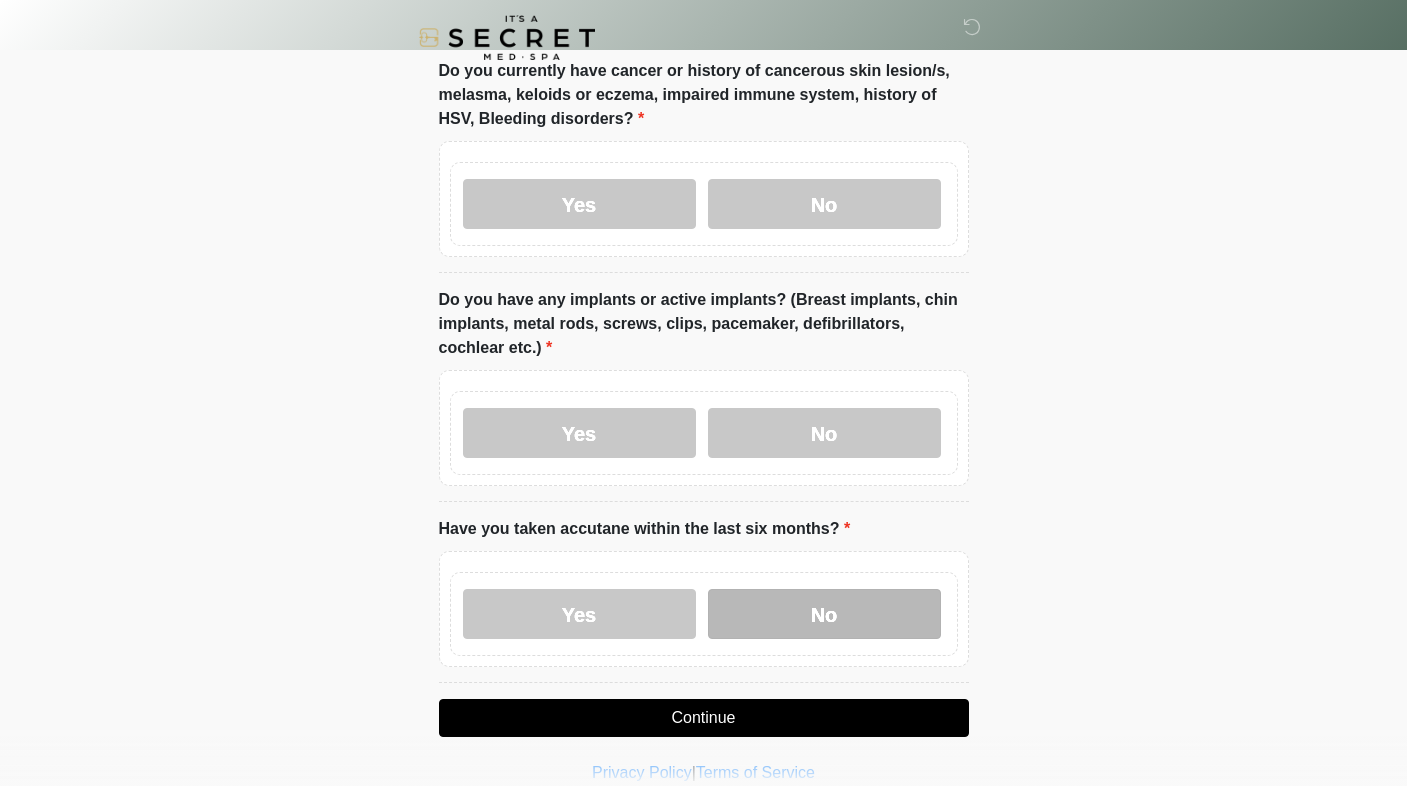 click on "No" at bounding box center [824, 614] 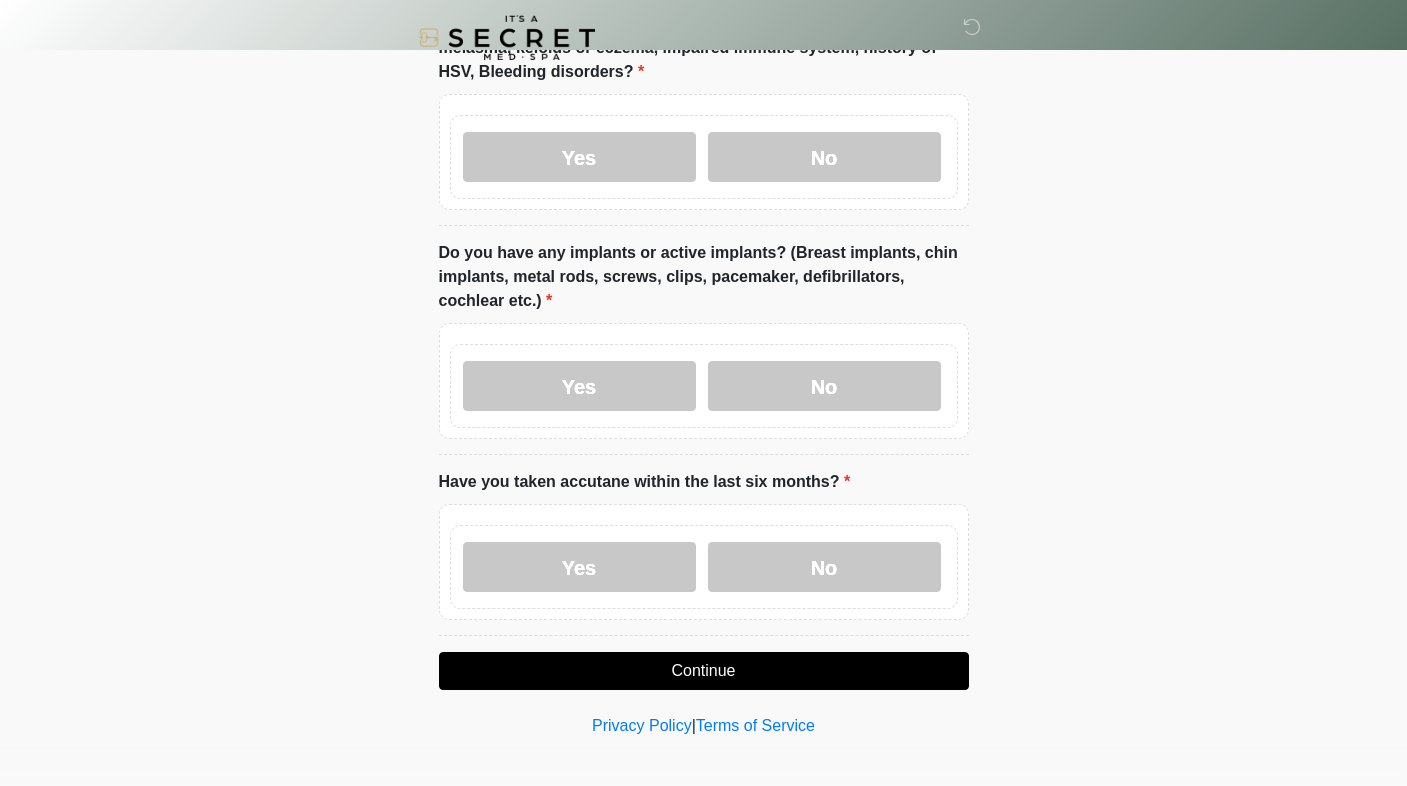 scroll, scrollTop: 1820, scrollLeft: 0, axis: vertical 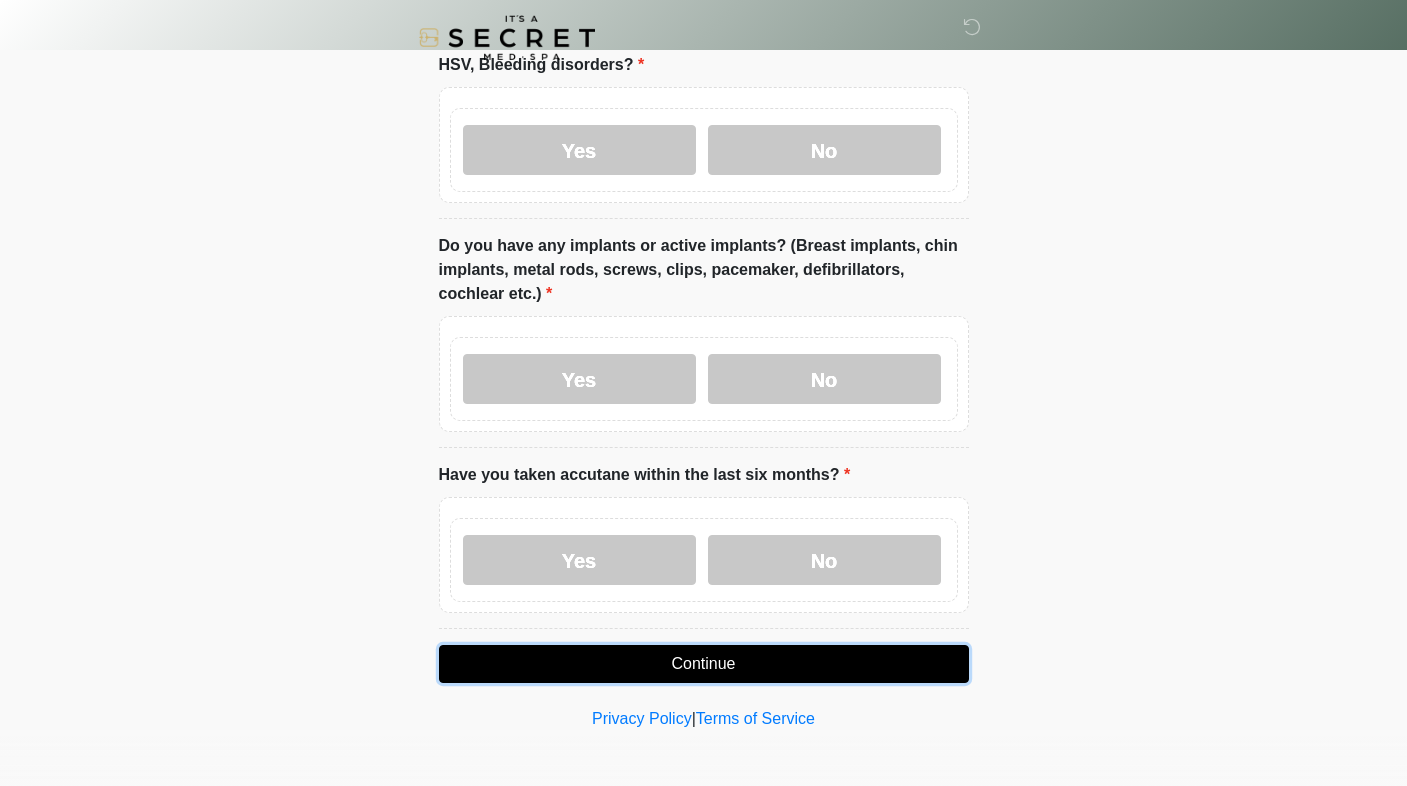 click on "Continue" at bounding box center (704, 664) 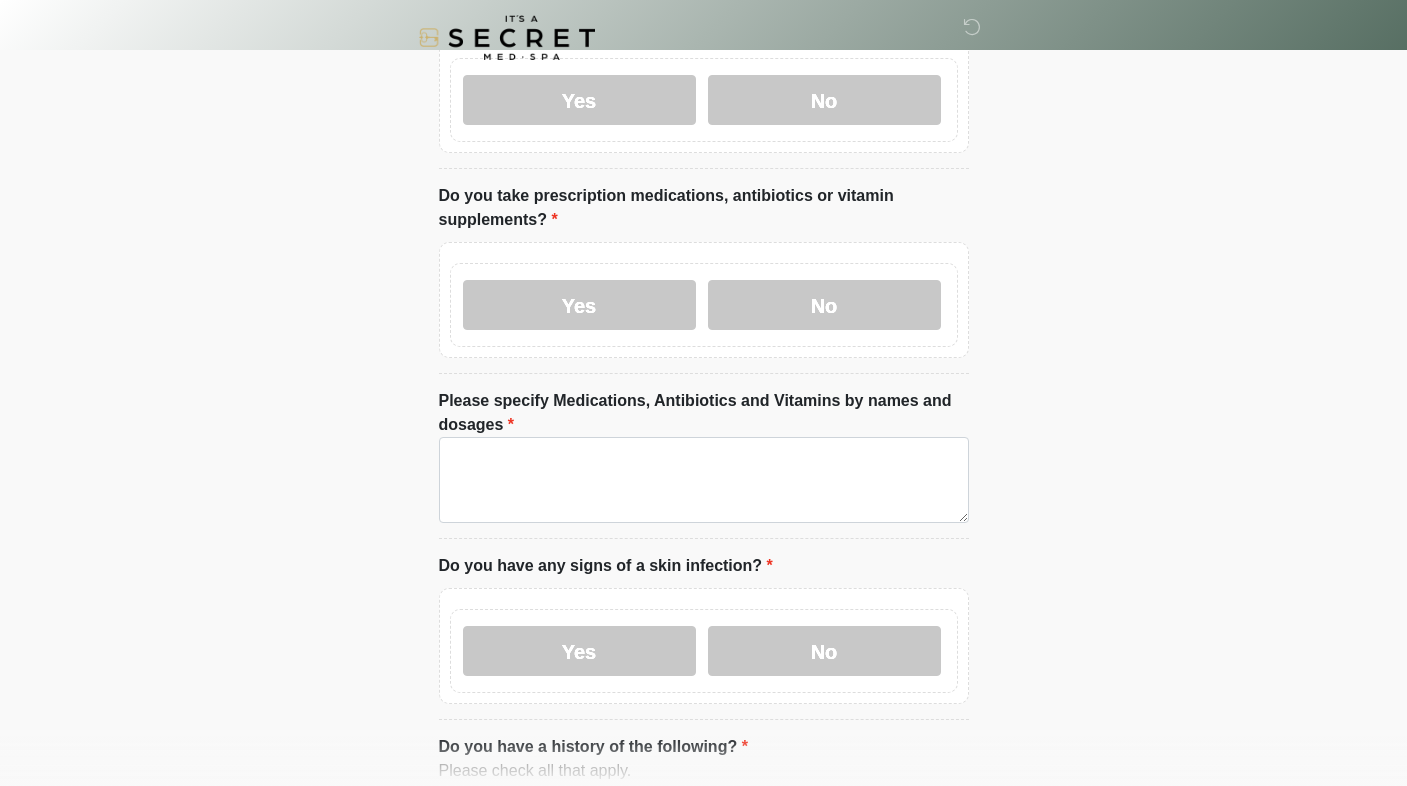 scroll, scrollTop: 0, scrollLeft: 0, axis: both 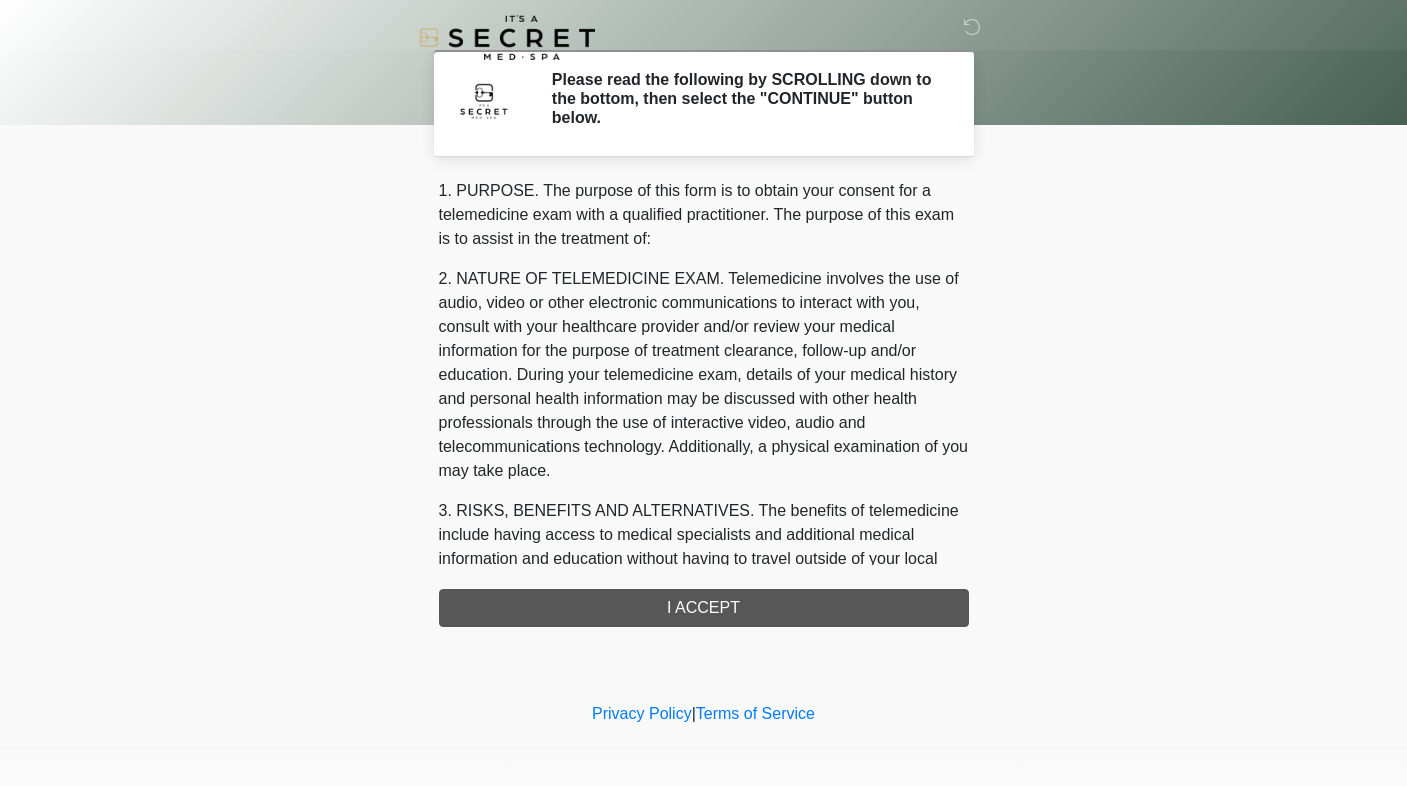 click on "1. PURPOSE. The purpose of this form is to obtain your consent for a telemedicine exam with a qualified practitioner. The purpose of this exam is to assist in the treatment of:  2. NATURE OF TELEMEDICINE EXAM. Telemedicine involves the use of audio, video or other electronic communications to interact with you, consult with your healthcare provider and/or review your medical information for the purpose of treatment clearance, follow-up and/or education. During your telemedicine exam, details of your medical history and personal health information may be discussed with other health professionals through the use of interactive video, audio and telecommunications technology. Additionally, a physical examination of you may take place. 4. HEALTHCARE INSTITUTION. It's A Secret Med Spa has medical and non-medical technical personnel who may participate in the telemedicine exam to aid in the audio/video link with the qualified practitioner.
I ACCEPT" at bounding box center (704, 403) 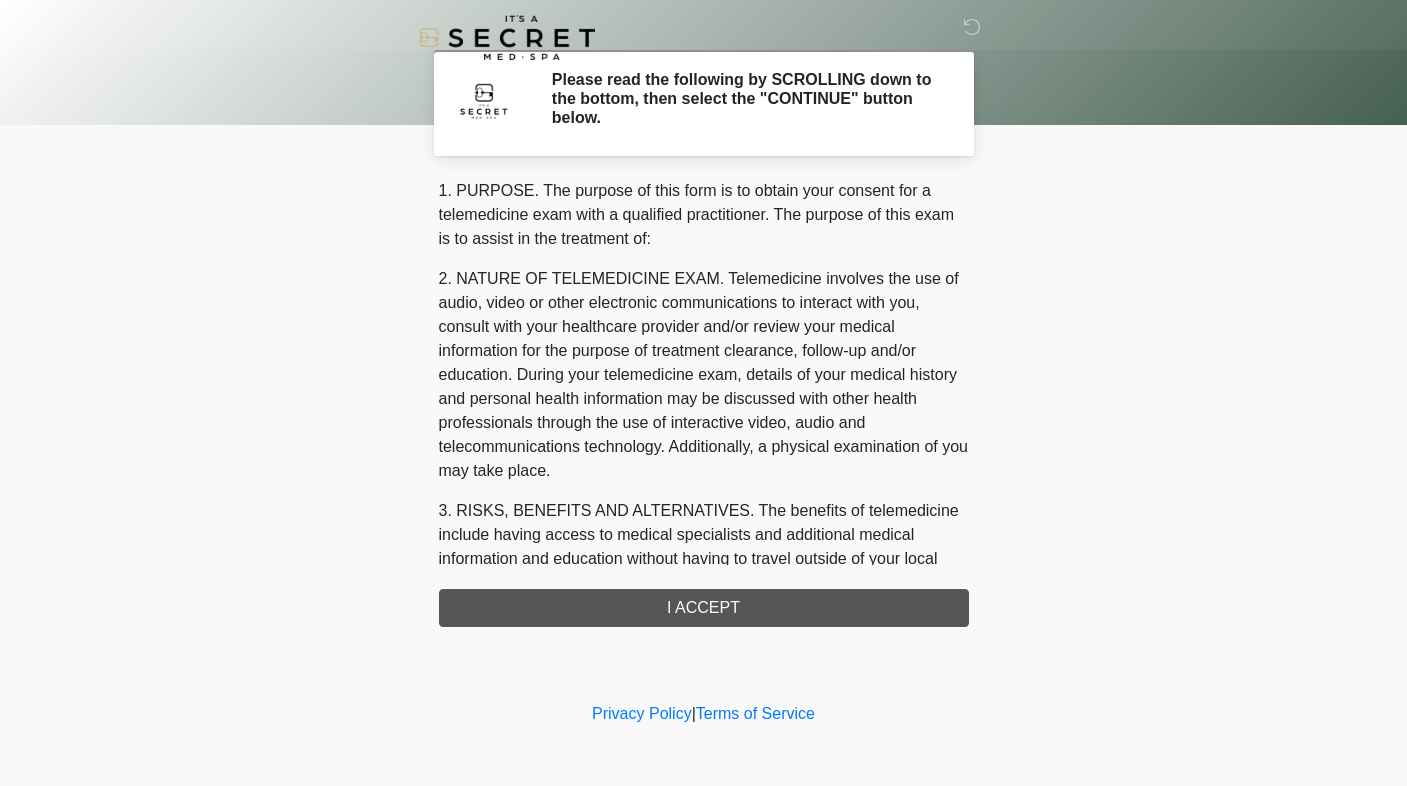 click on "1. PURPOSE. The purpose of this form is to obtain your consent for a telemedicine exam with a qualified practitioner. The purpose of this exam is to assist in the treatment of:  2. NATURE OF TELEMEDICINE EXAM. Telemedicine involves the use of audio, video or other electronic communications to interact with you, consult with your healthcare provider and/or review your medical information for the purpose of treatment clearance, follow-up and/or education. During your telemedicine exam, details of your medical history and personal health information may be discussed with other health professionals through the use of interactive video, audio and telecommunications technology. Additionally, a physical examination of you may take place. 4. HEALTHCARE INSTITUTION. It's A Secret Med Spa has medical and non-medical technical personnel who may participate in the telemedicine exam to aid in the audio/video link with the qualified practitioner.
I ACCEPT" at bounding box center (704, 403) 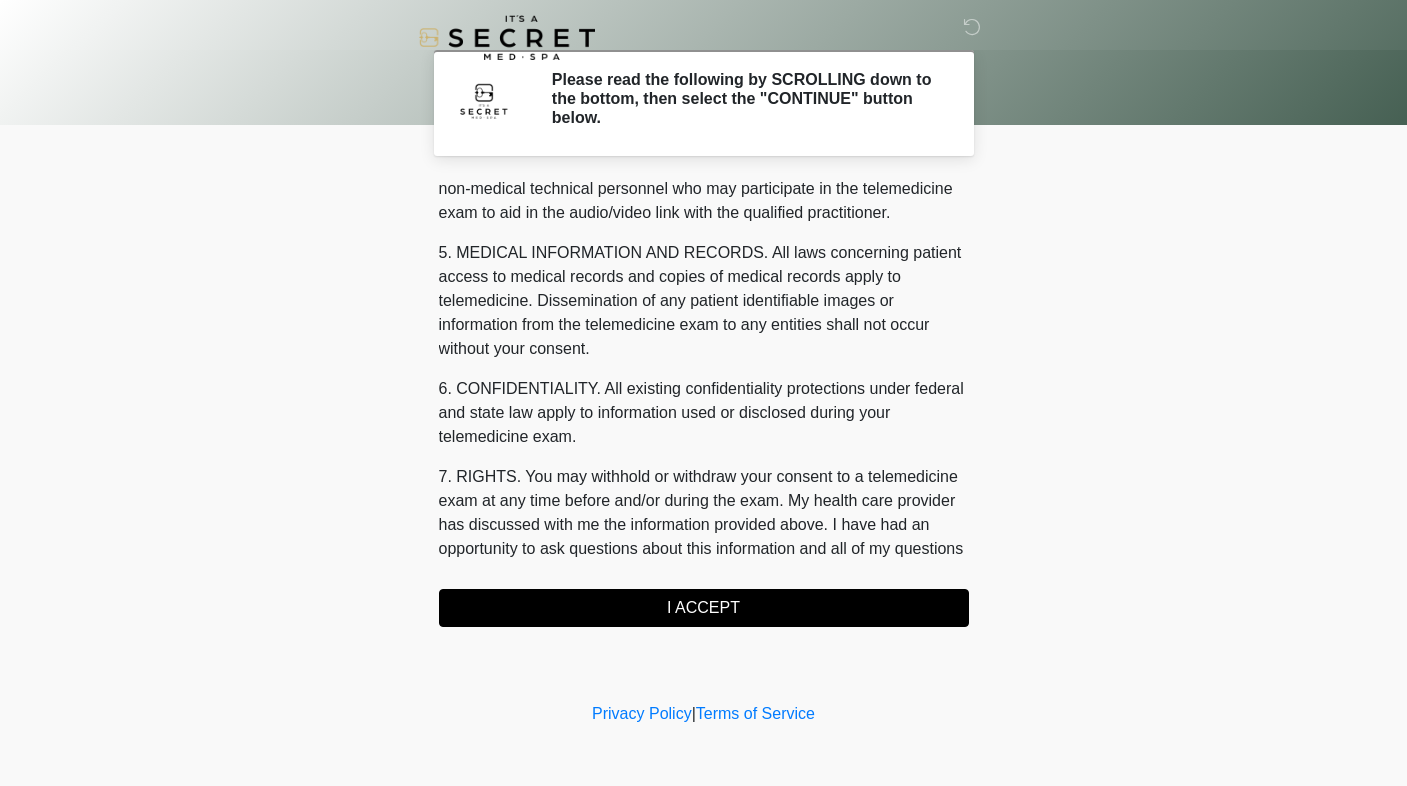 scroll, scrollTop: 774, scrollLeft: 0, axis: vertical 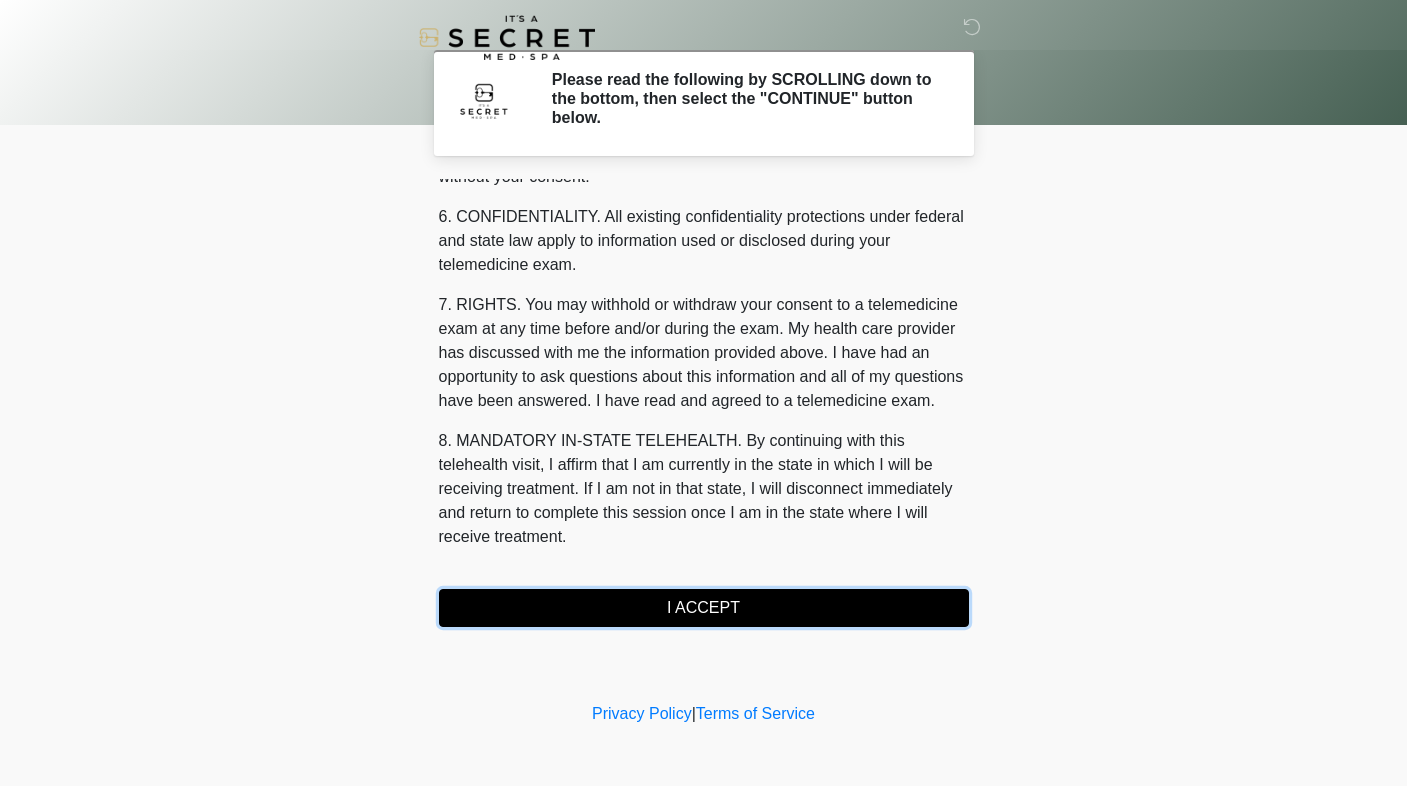 click on "I ACCEPT" at bounding box center [704, 608] 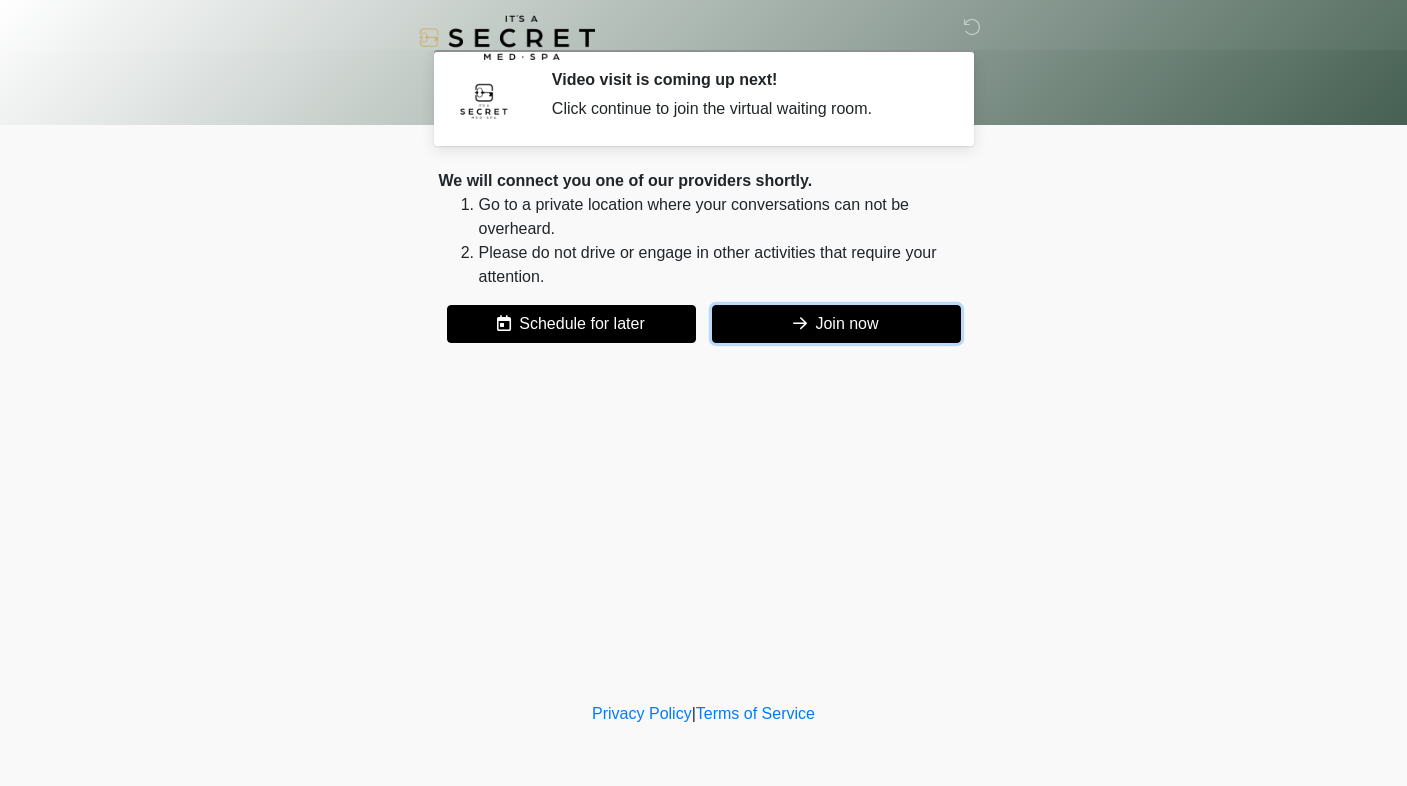 click at bounding box center (800, 323) 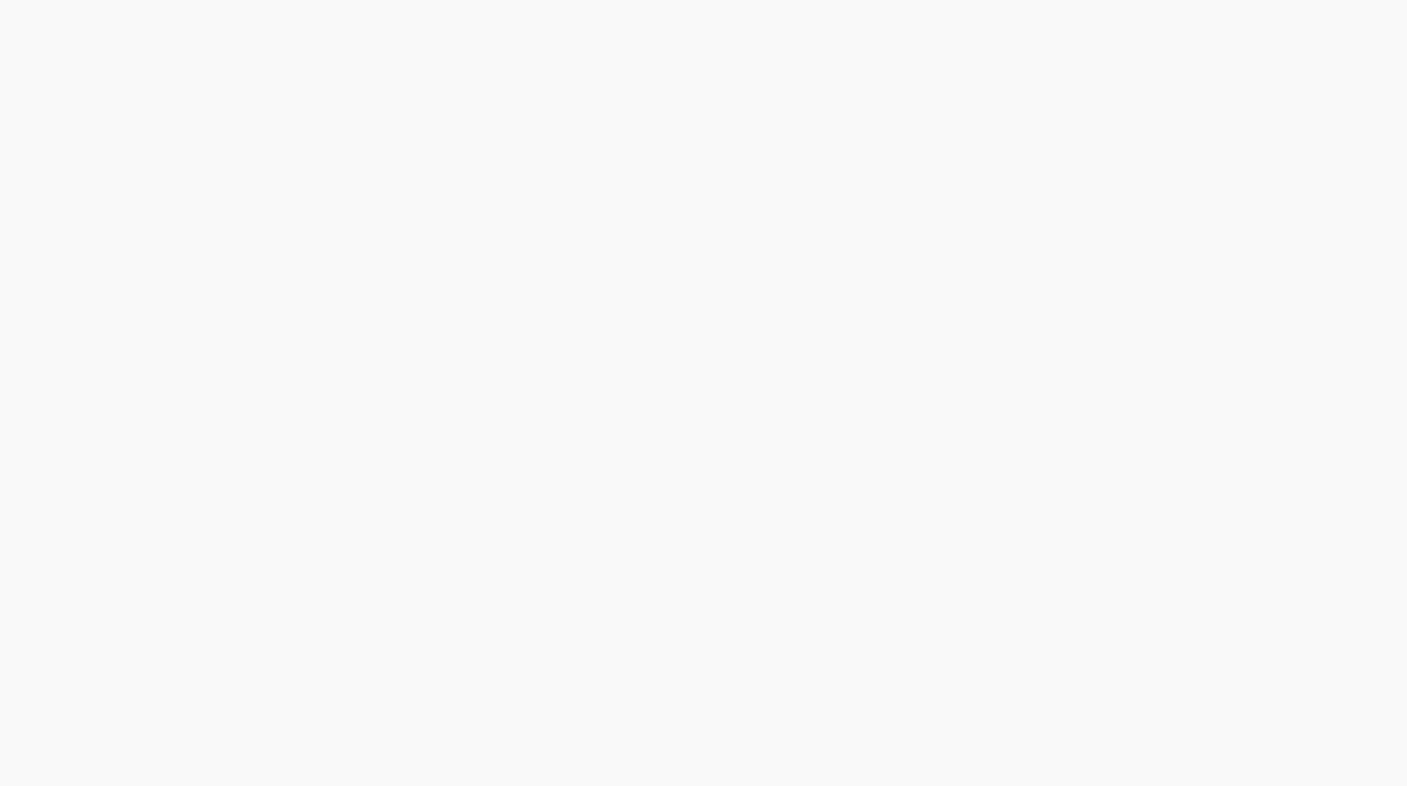 scroll, scrollTop: 0, scrollLeft: 0, axis: both 